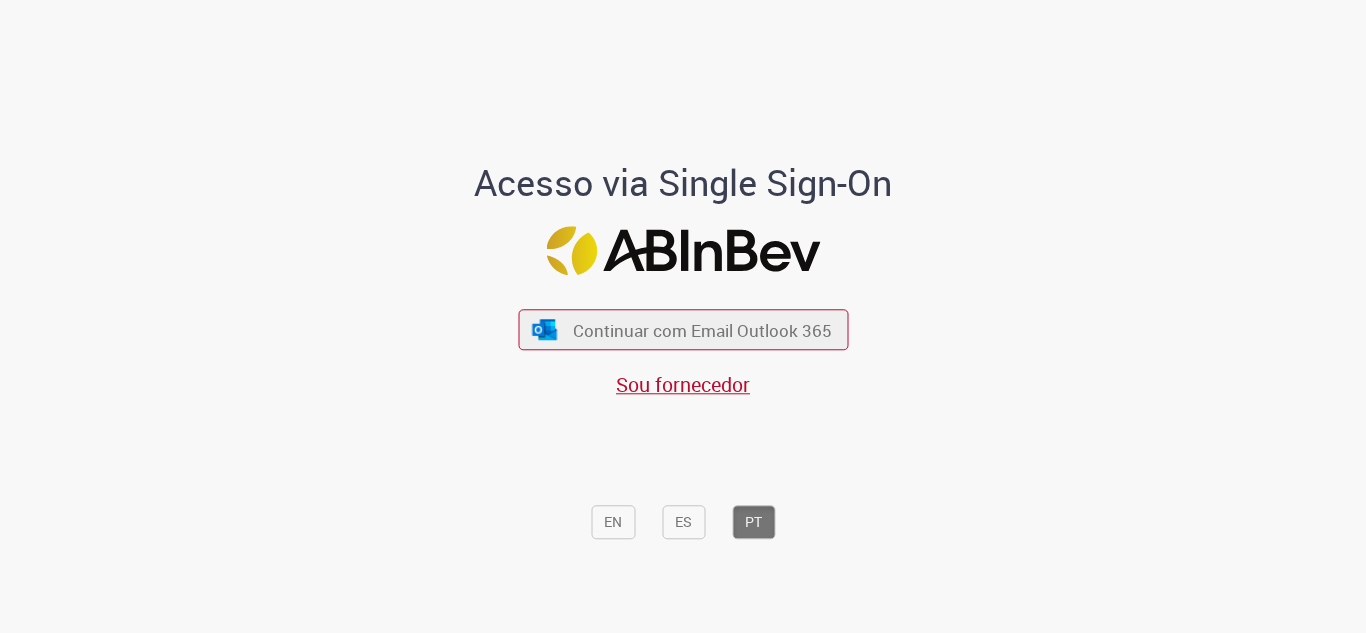 scroll, scrollTop: 0, scrollLeft: 0, axis: both 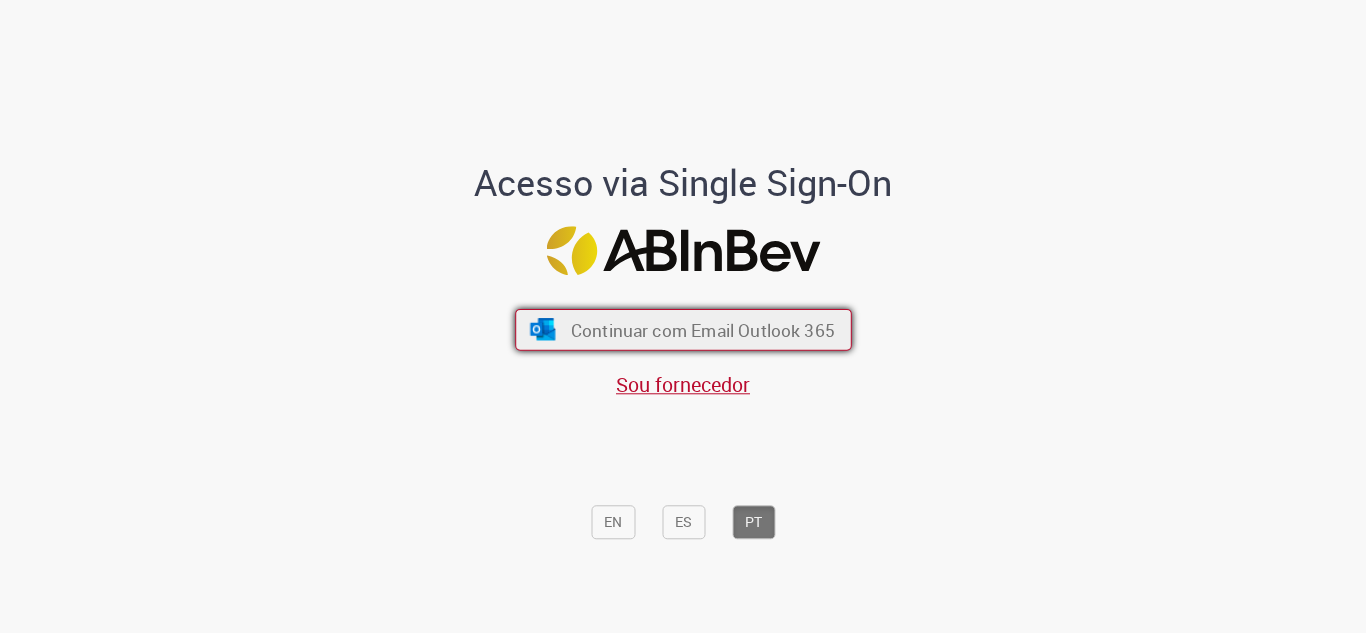 click on "Continuar com Email Outlook 365" at bounding box center (683, 330) 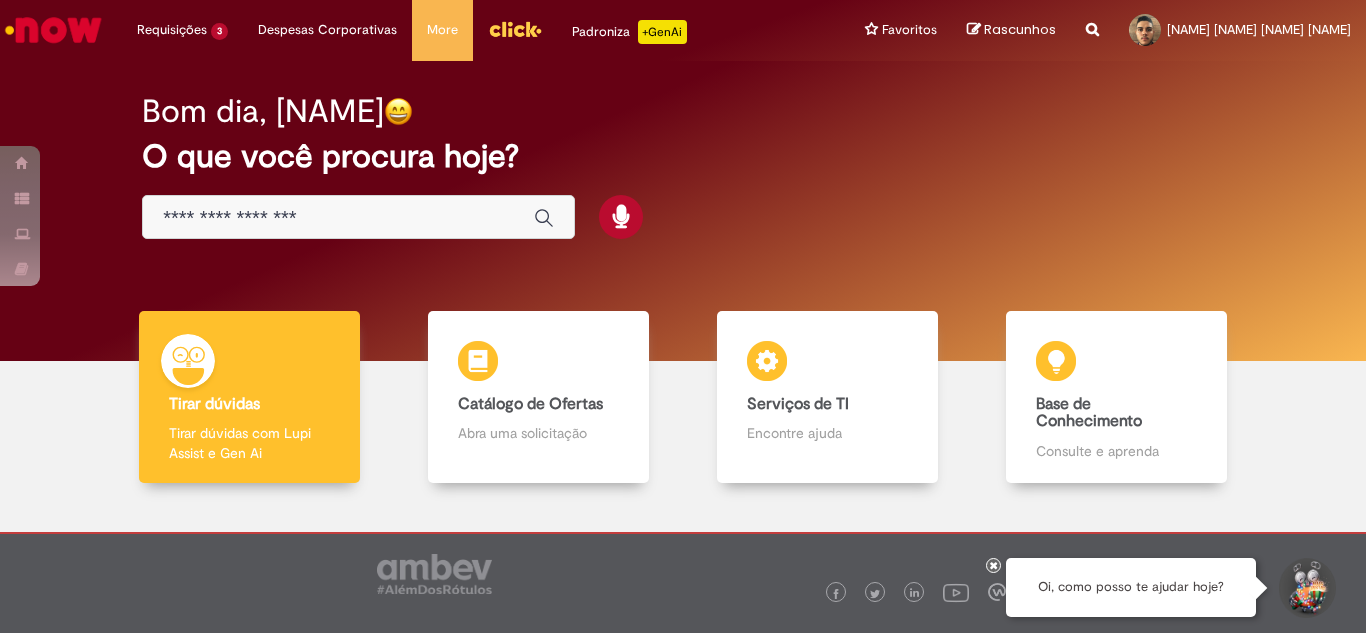scroll, scrollTop: 0, scrollLeft: 0, axis: both 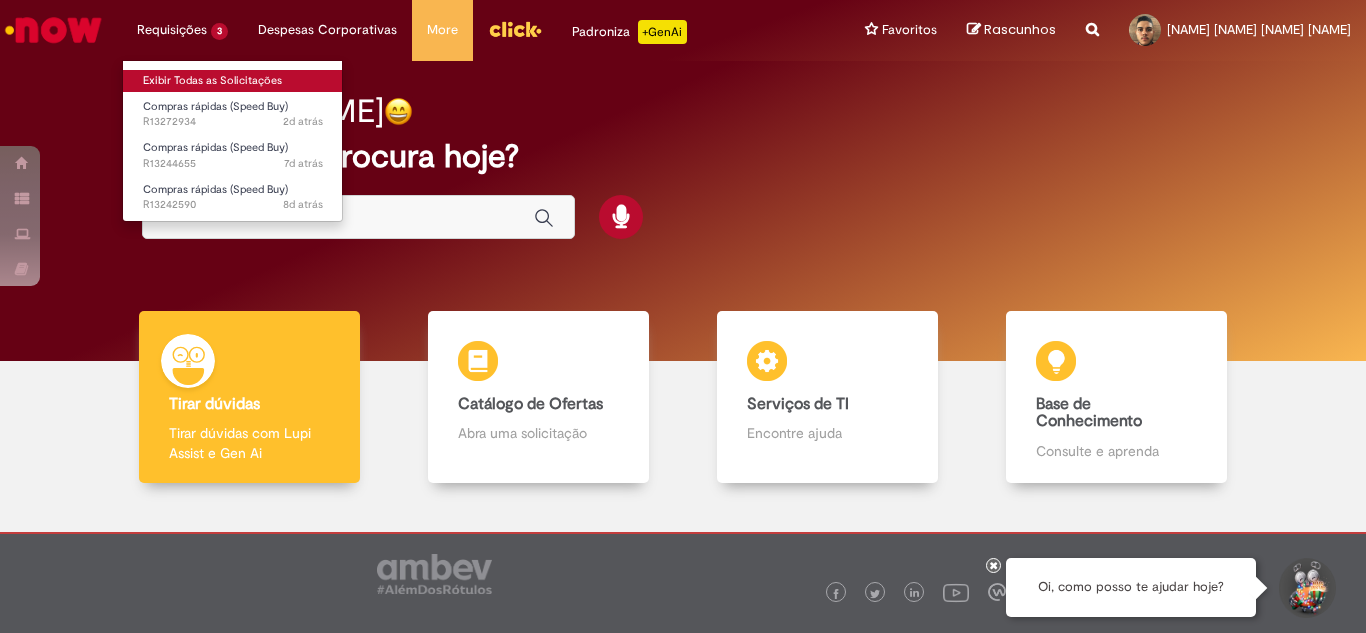 click on "Exibir Todas as Solicitações" at bounding box center [233, 81] 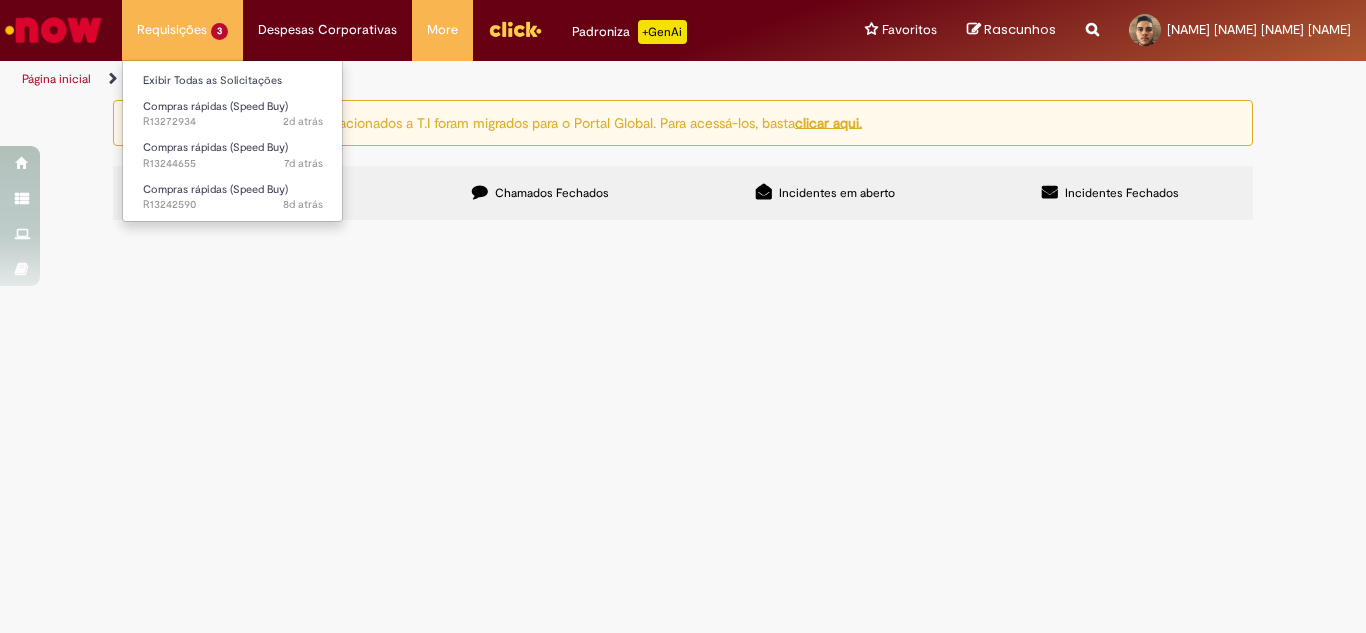 click on "Requisições   3
Exibir Todas as Solicitações
Compras rápidas (Speed Buy)
2d atrás 2 dias atrás  R13272934
Compras rápidas (Speed Buy)
7d atrás 7 dias atrás  R13244655
Compras rápidas (Speed Buy)
8d atrás 8 dias atrás  R13242590" at bounding box center [182, 30] 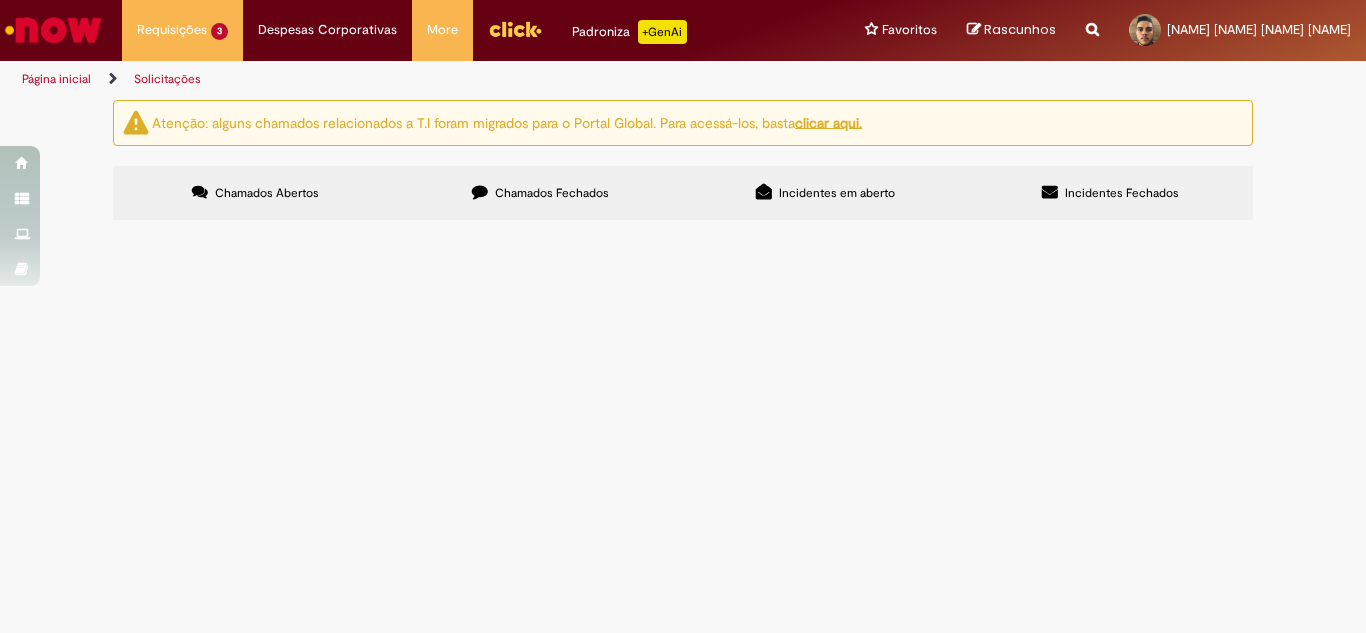 click at bounding box center [53, 30] 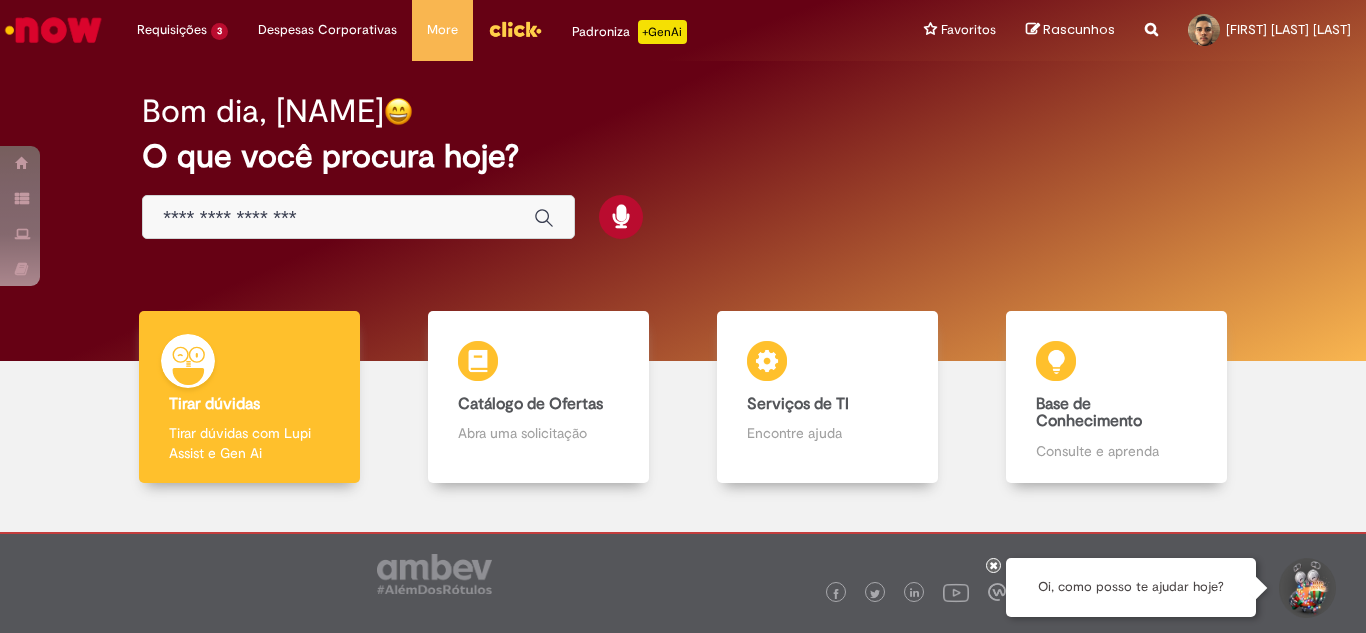 scroll, scrollTop: 0, scrollLeft: 0, axis: both 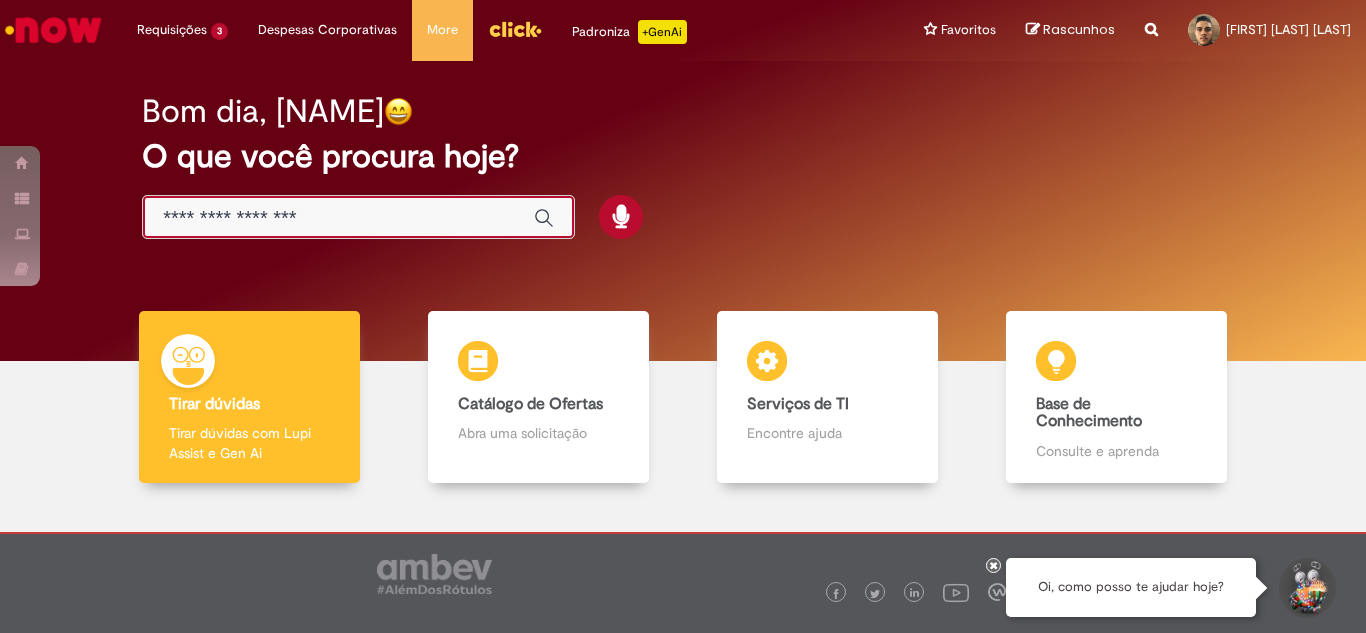 click at bounding box center [338, 218] 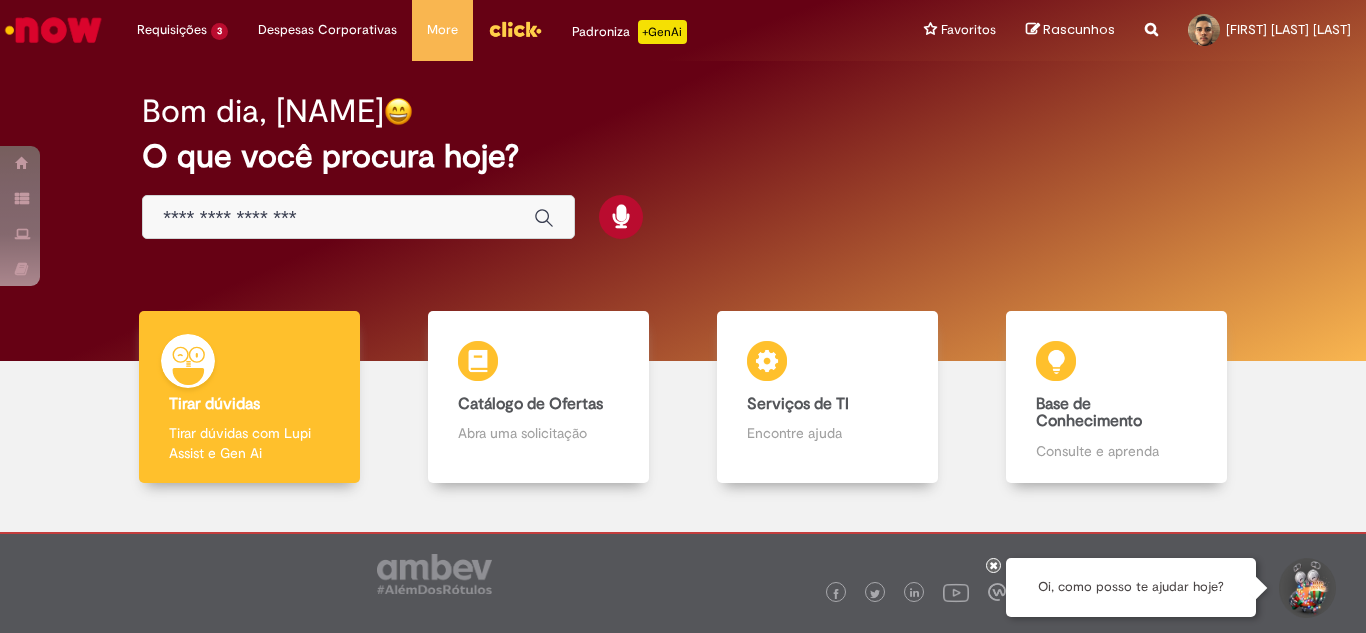 click on "O que você procura hoje?" at bounding box center (683, 156) 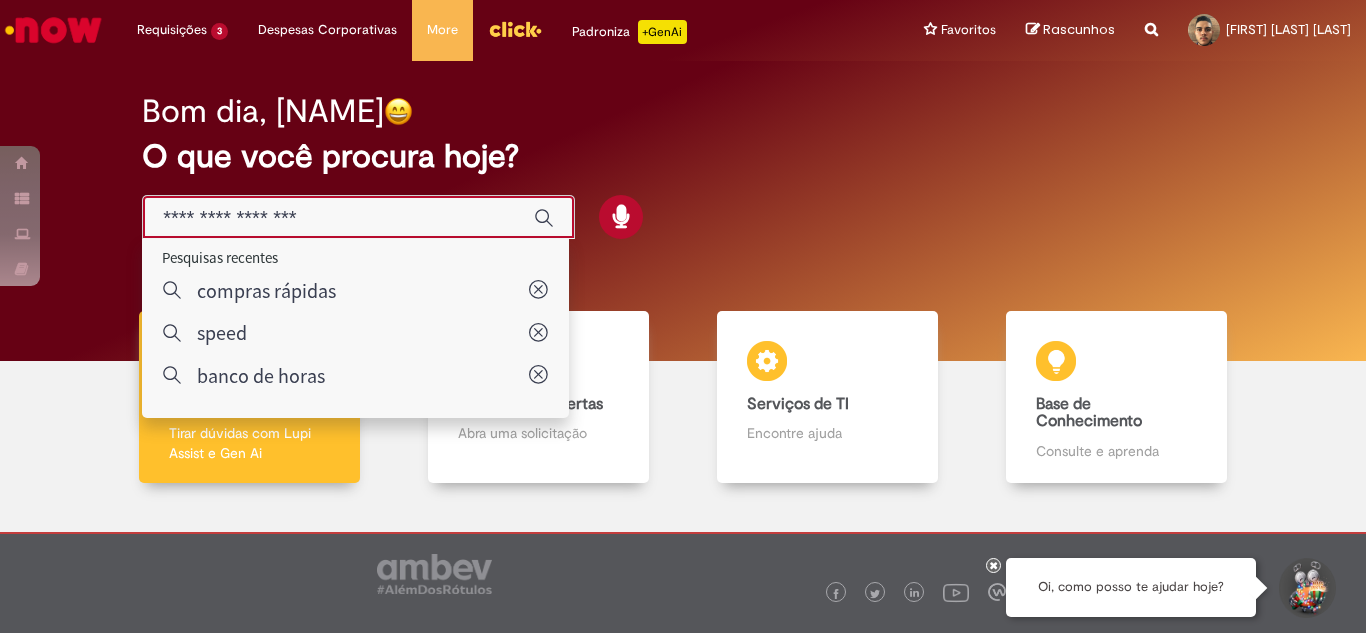 click on "Bom dia, [NAME]" at bounding box center [683, 167] 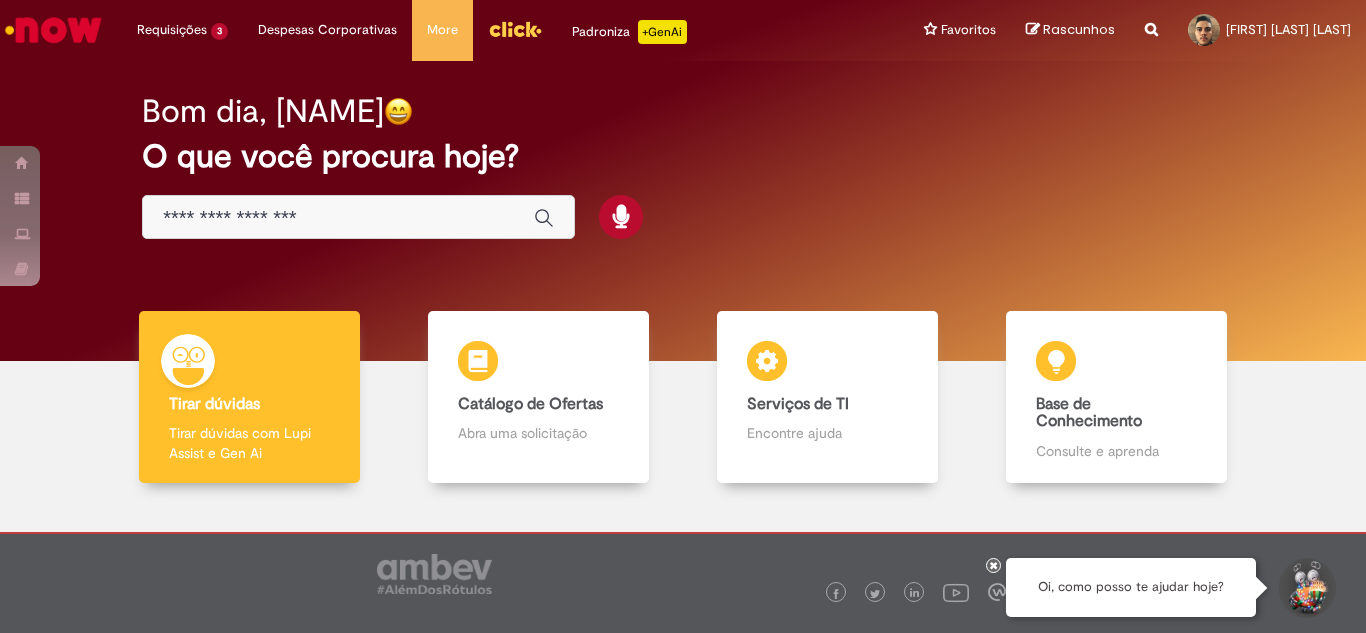 click on "Bom dia, [NAME]" at bounding box center (683, 167) 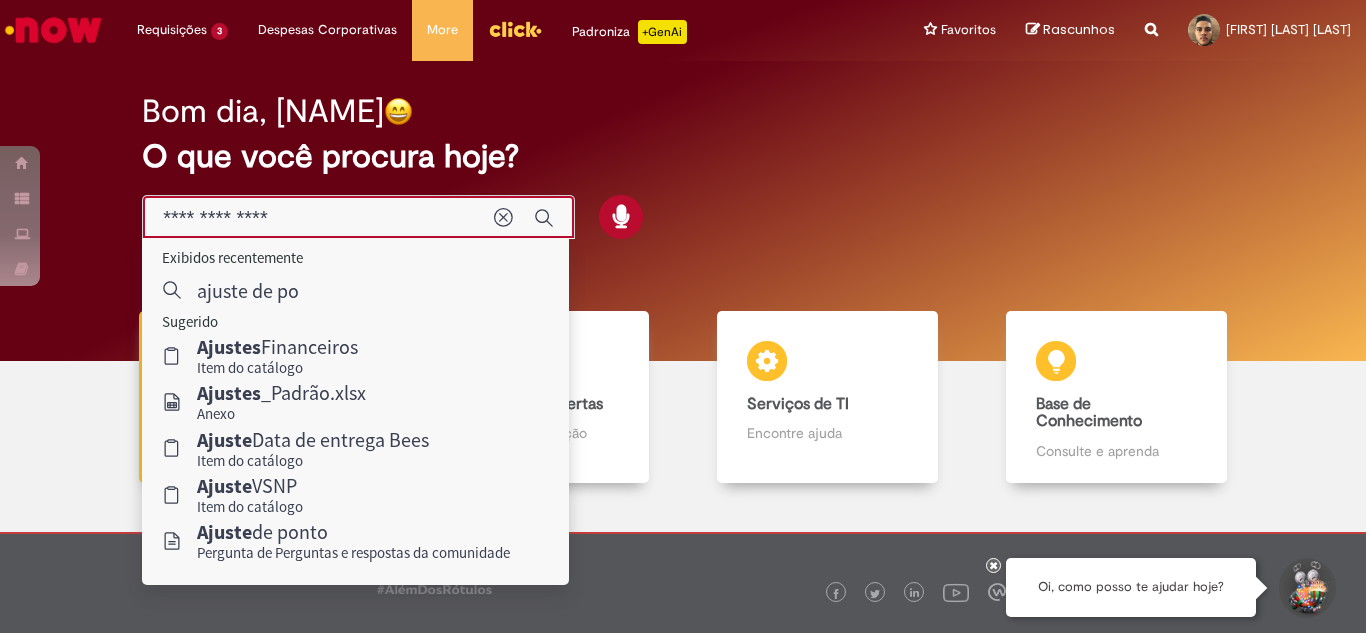 type on "**********" 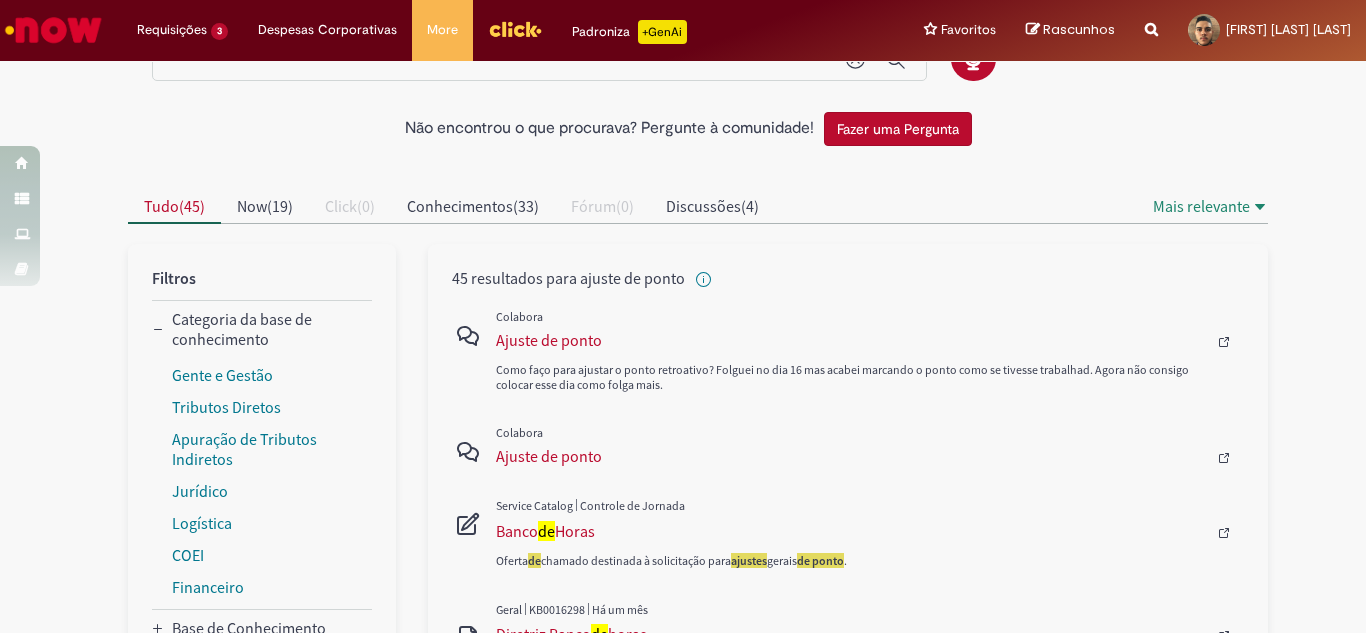 scroll, scrollTop: 100, scrollLeft: 0, axis: vertical 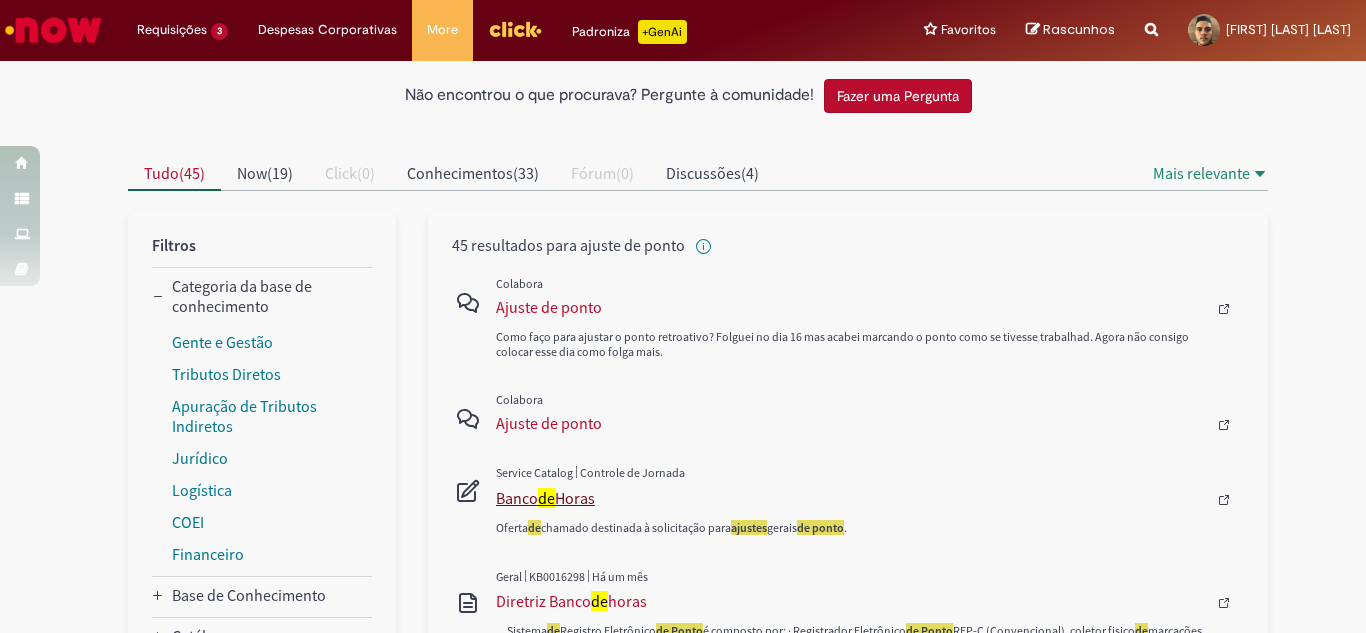 click on "de" at bounding box center (546, 498) 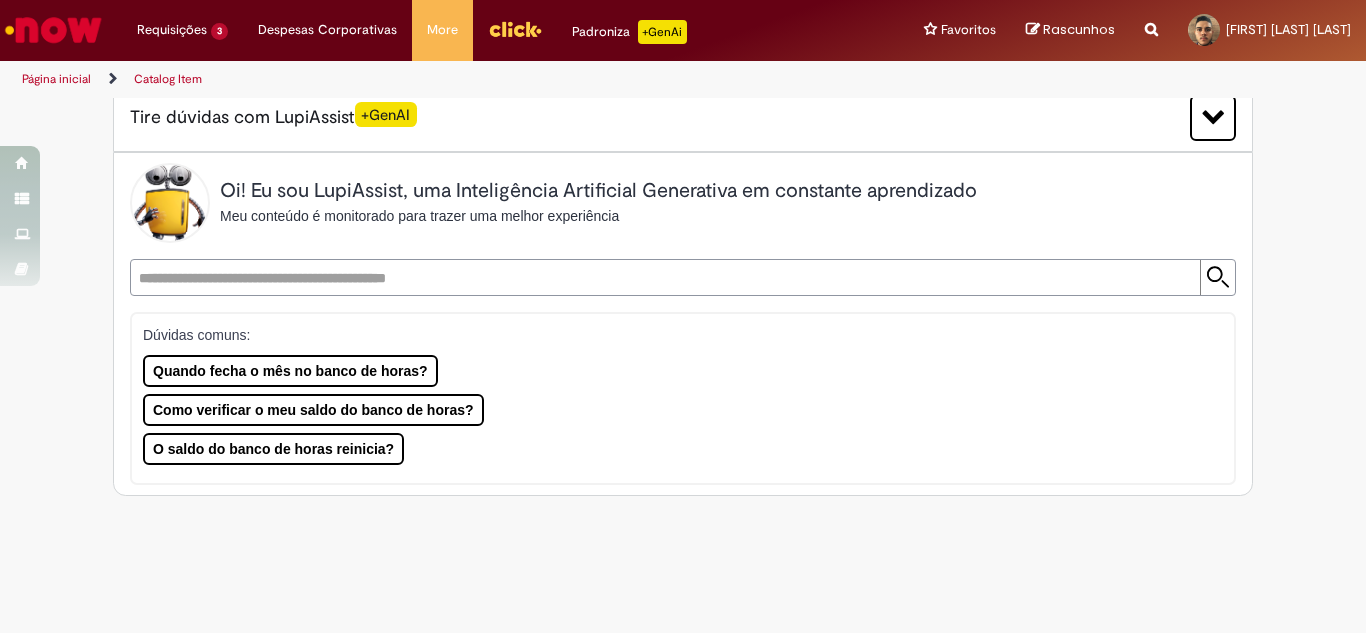 scroll, scrollTop: 0, scrollLeft: 0, axis: both 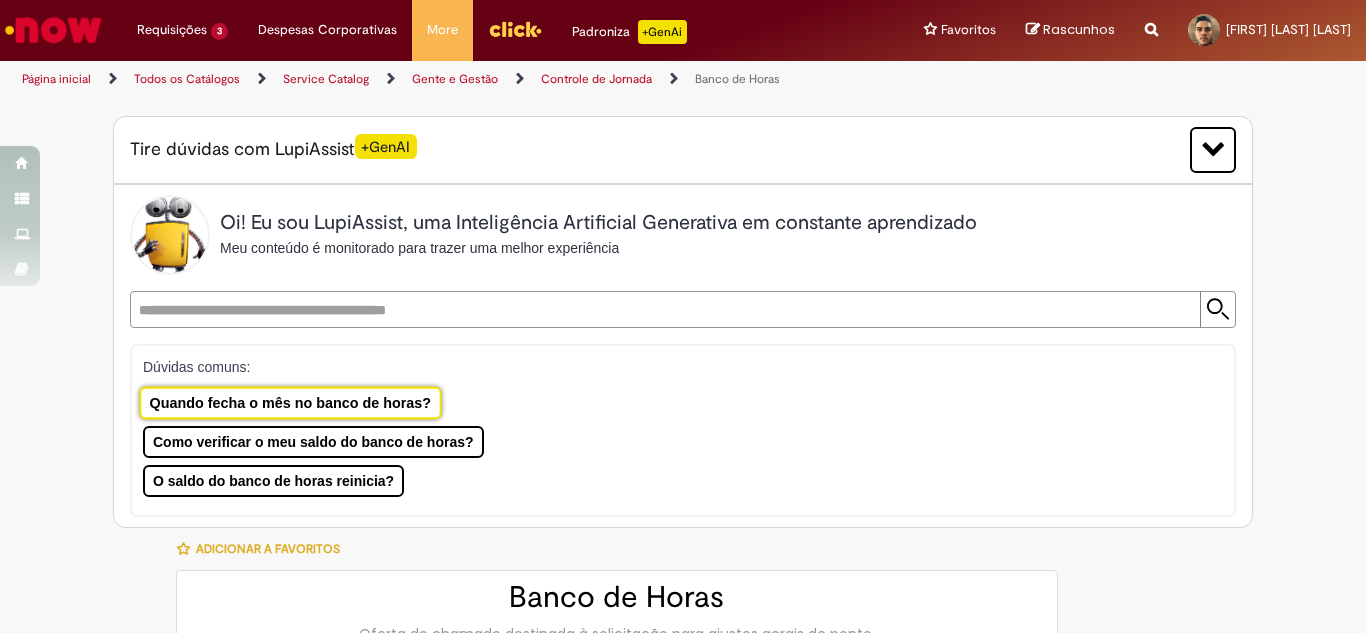type on "********" 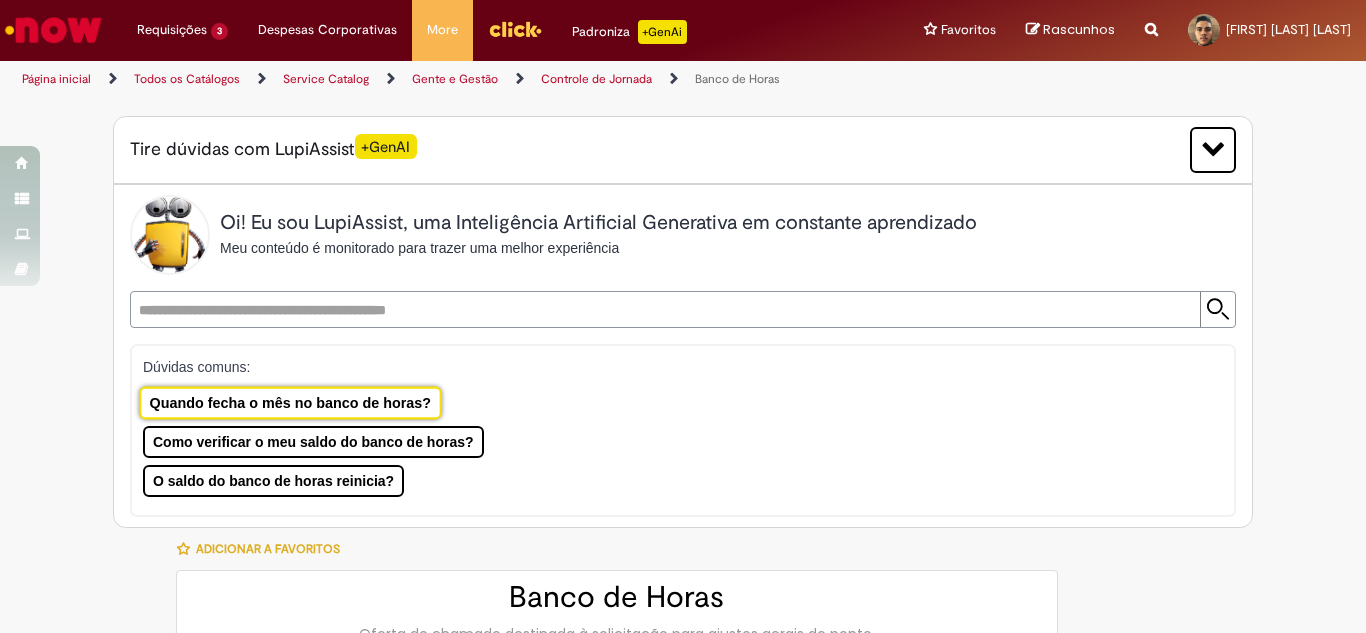 type on "**********" 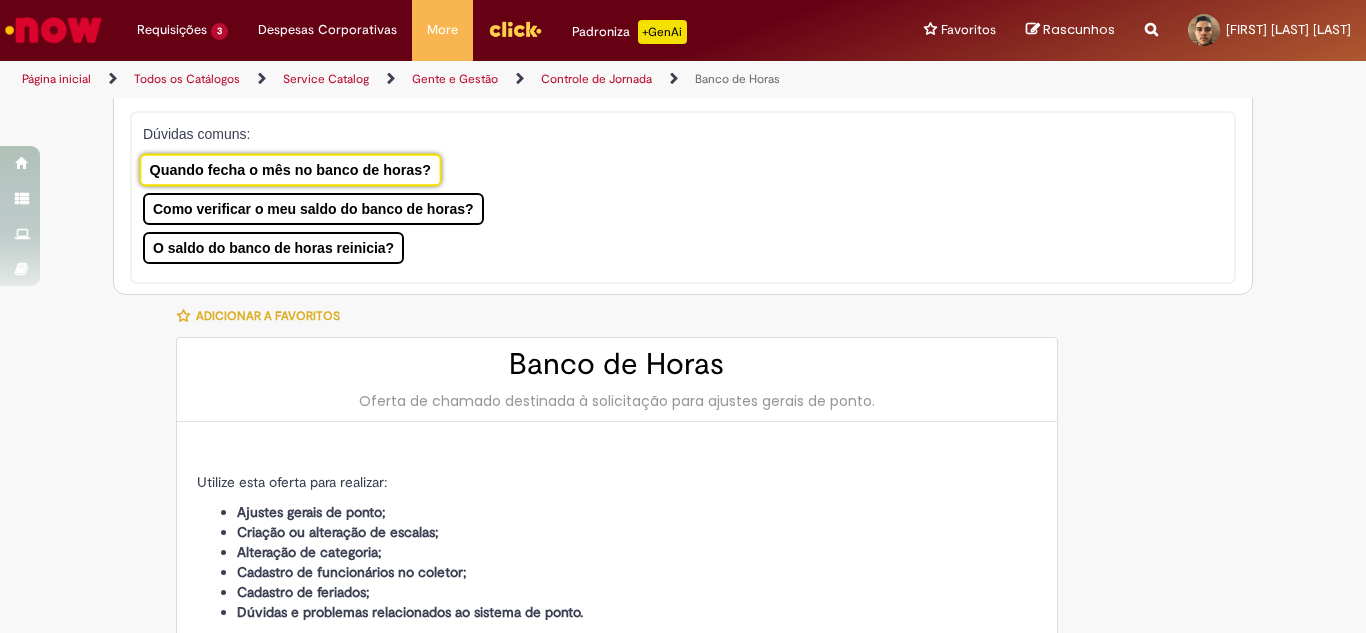 type on "**********" 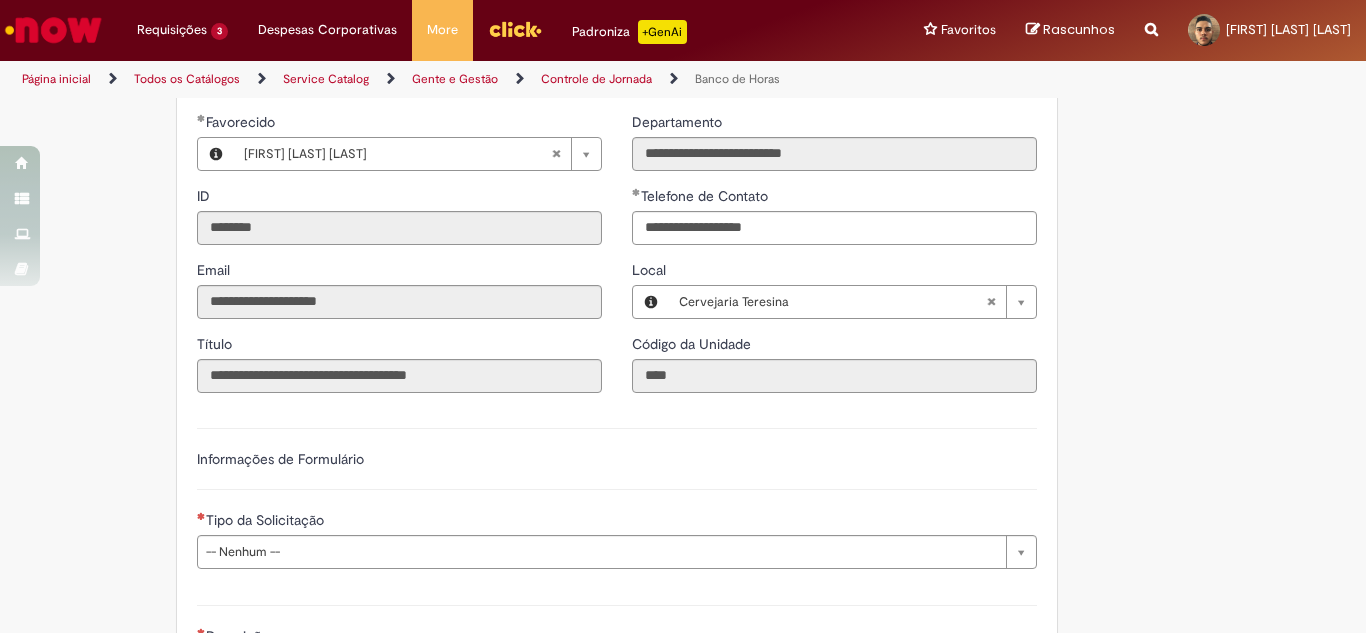 scroll, scrollTop: 1200, scrollLeft: 0, axis: vertical 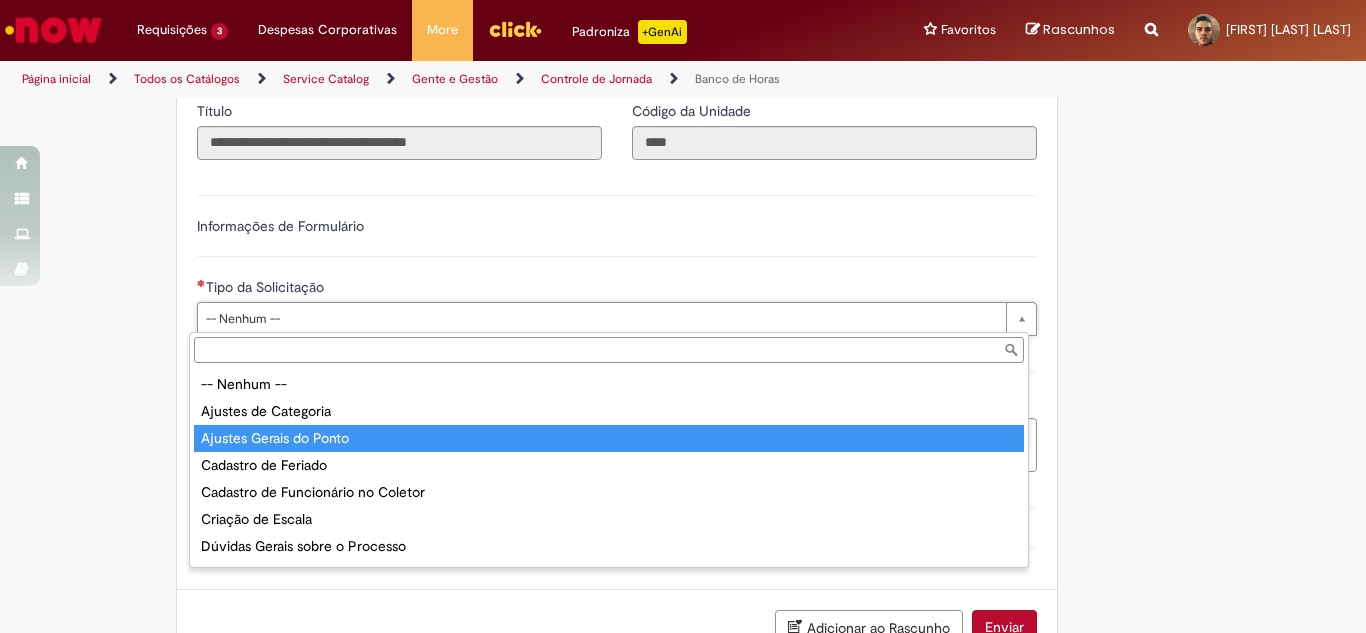 type on "**********" 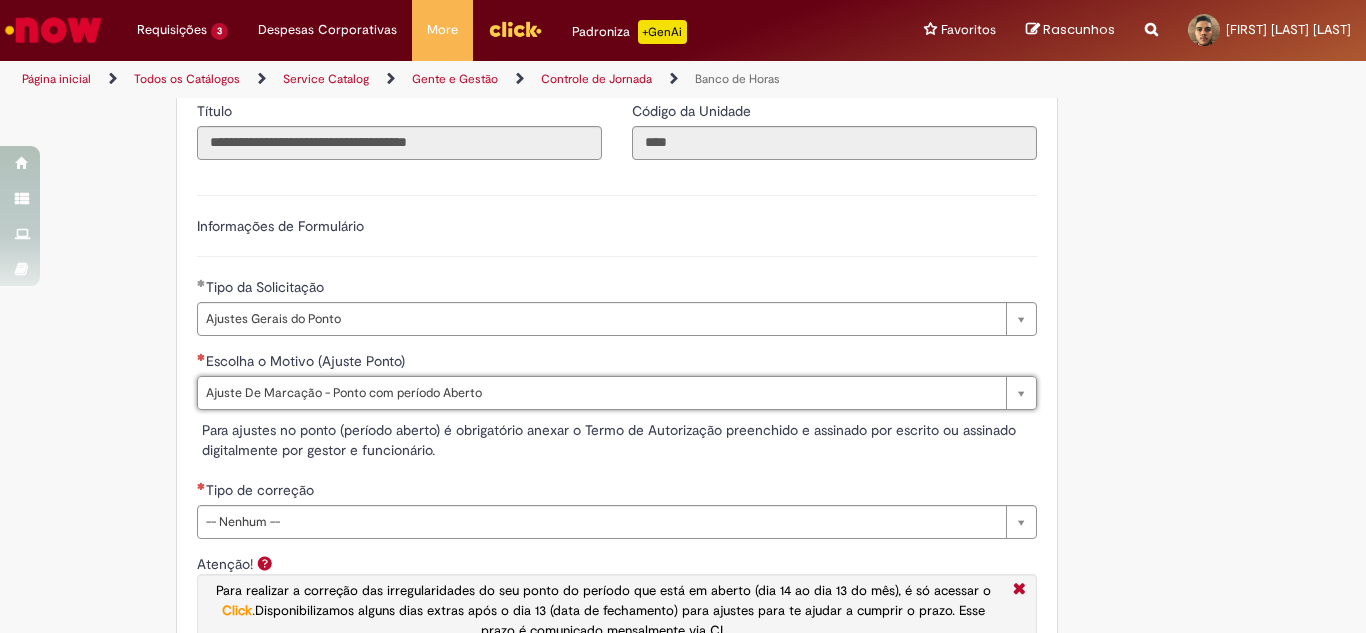 type on "**********" 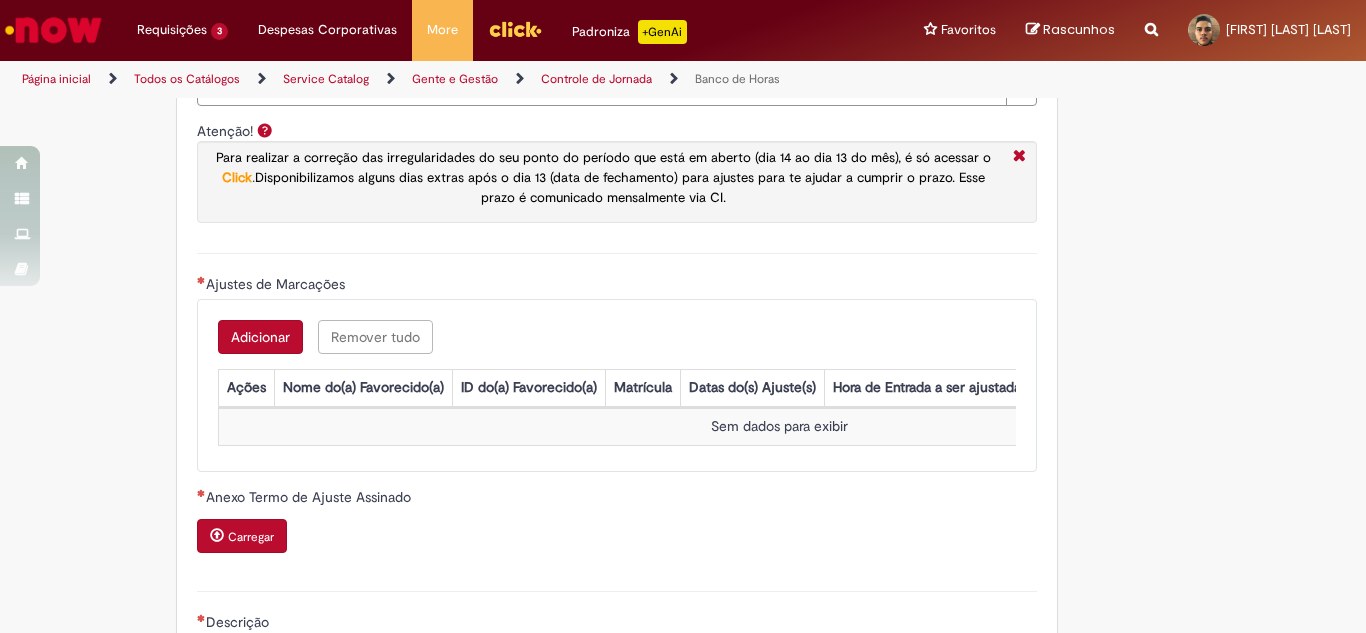 scroll, scrollTop: 1833, scrollLeft: 0, axis: vertical 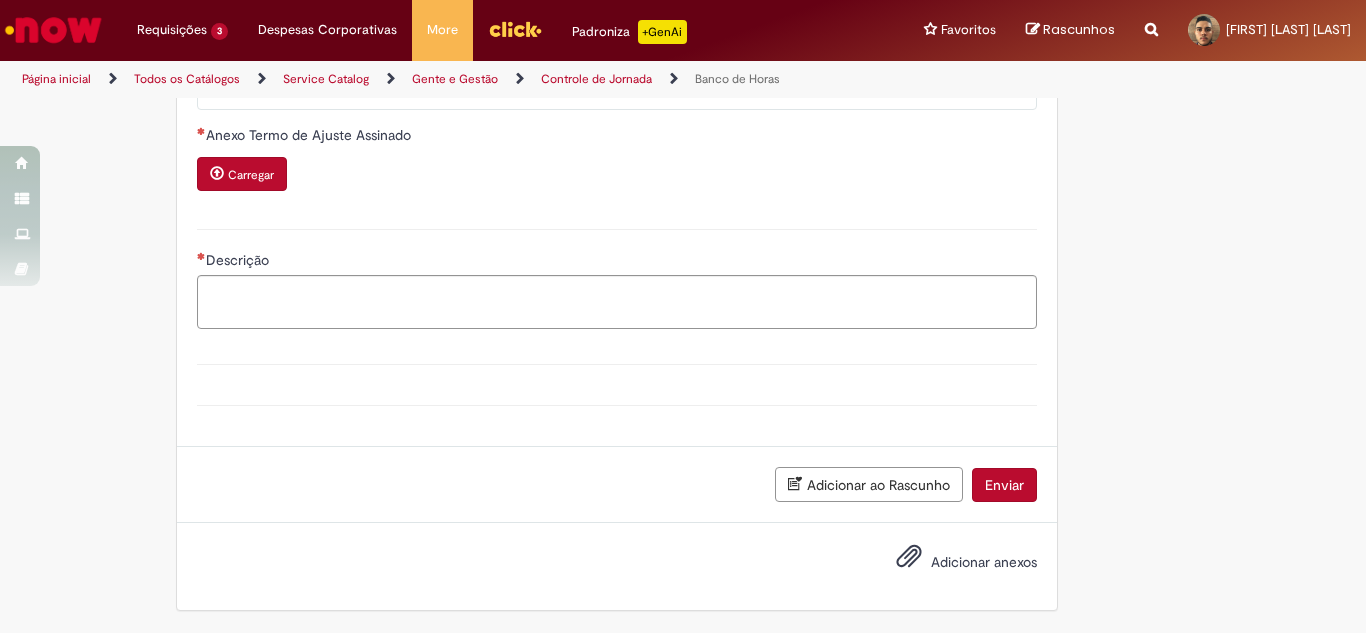click on "Carregar" at bounding box center (251, 175) 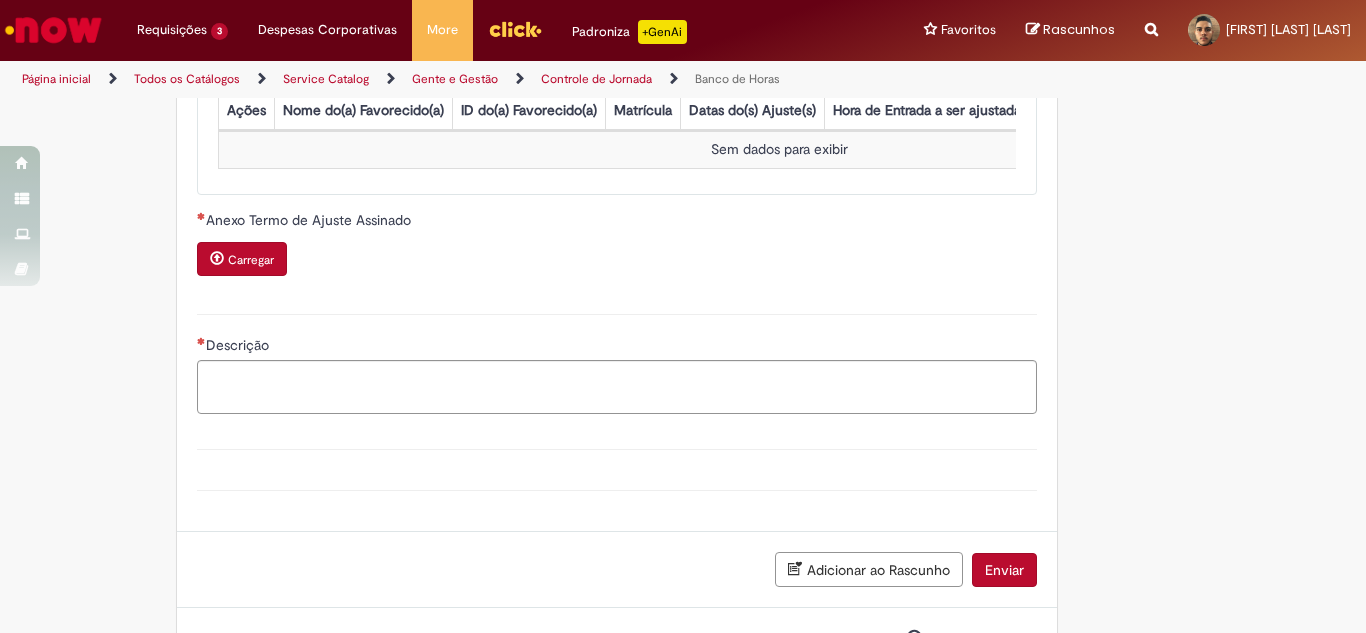 scroll, scrollTop: 1877, scrollLeft: 0, axis: vertical 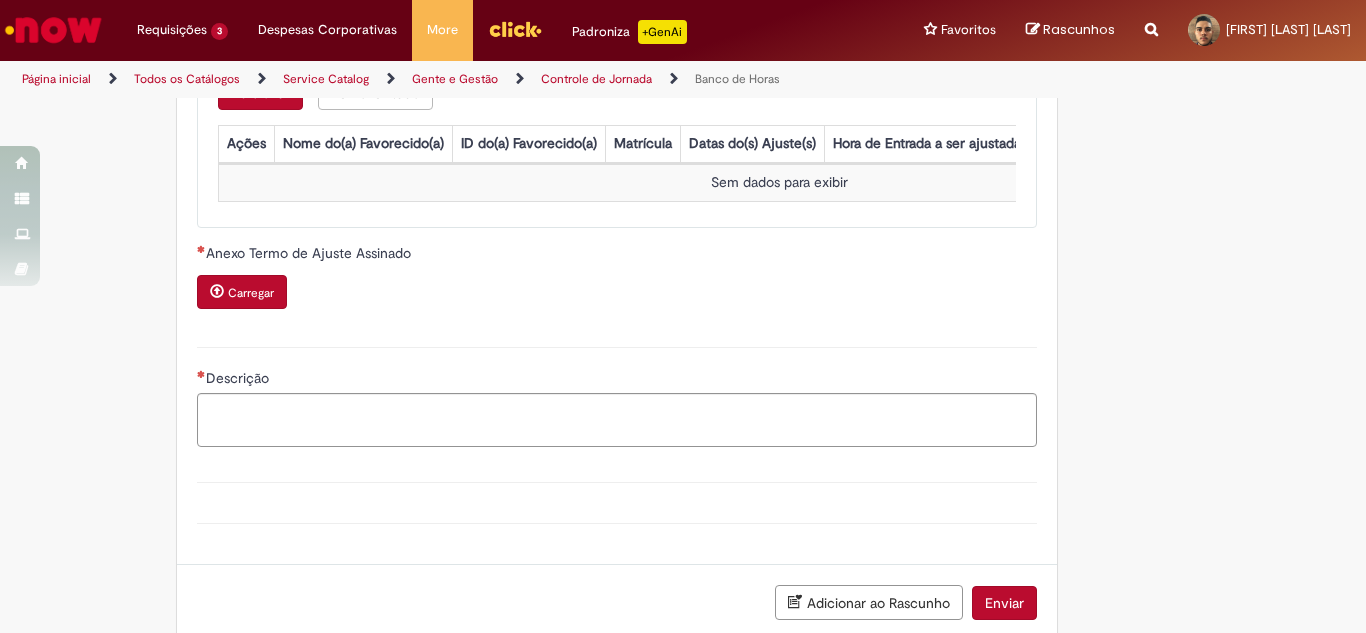 type 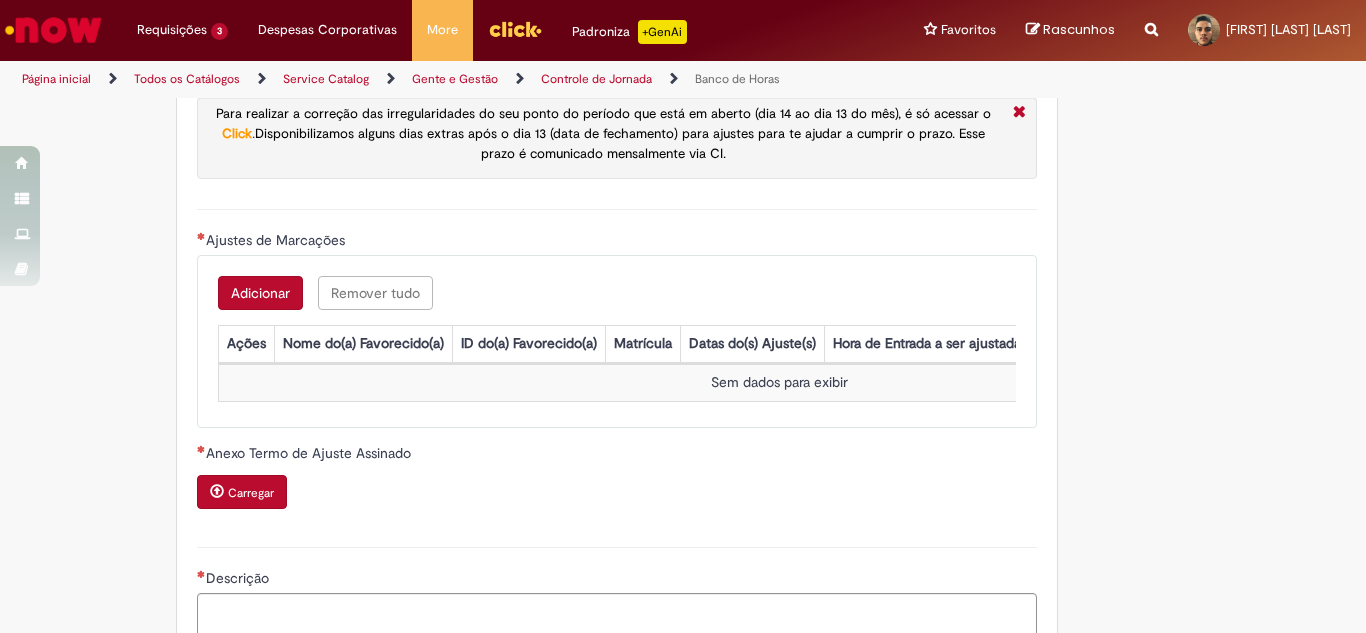 scroll, scrollTop: 1543, scrollLeft: 0, axis: vertical 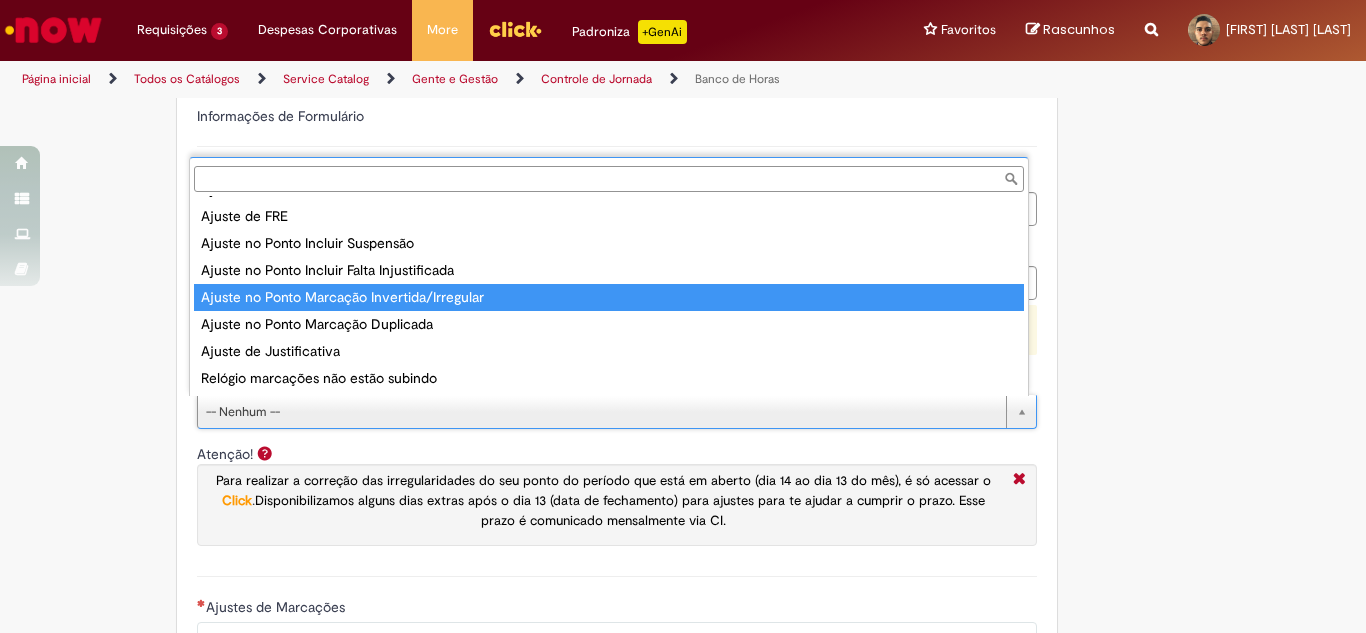 type on "**********" 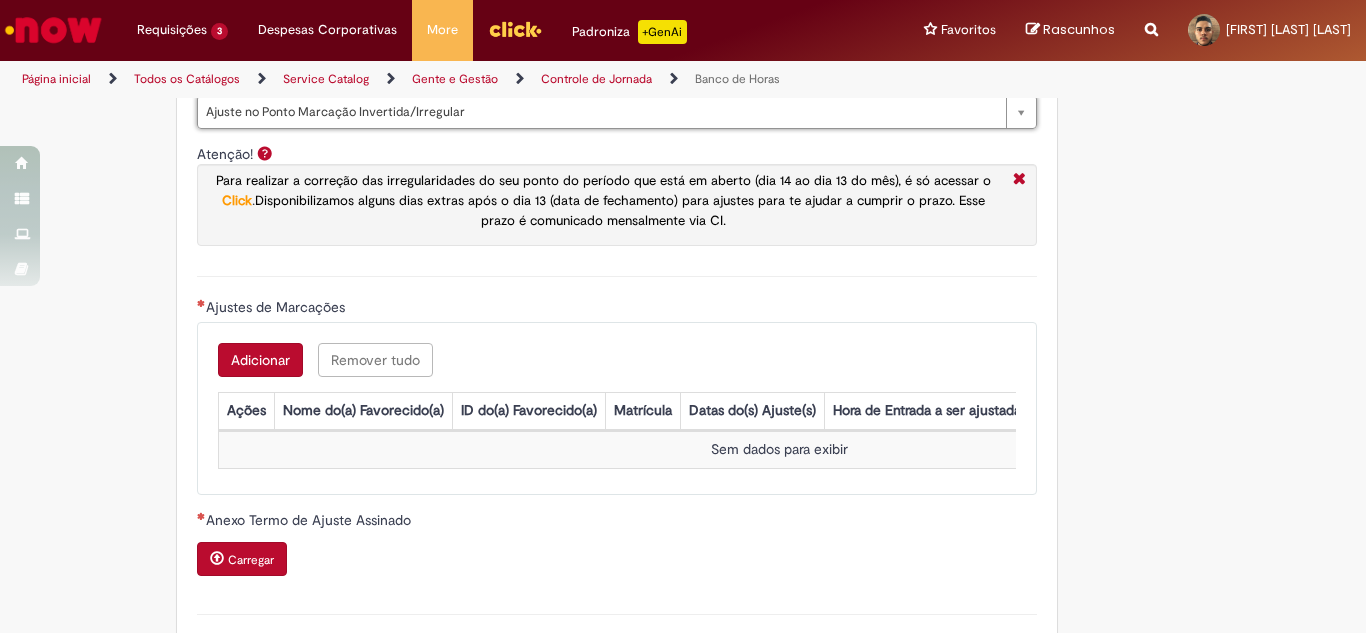 scroll, scrollTop: 1643, scrollLeft: 0, axis: vertical 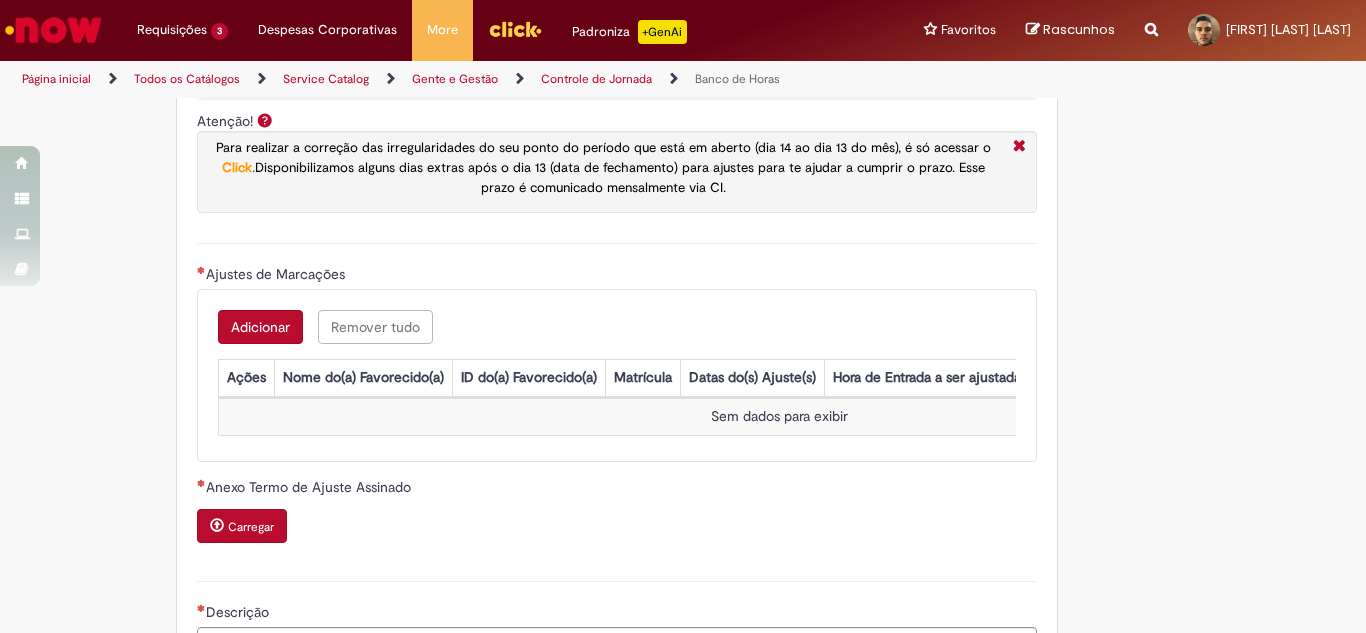 click on "Adicionar" at bounding box center [260, 327] 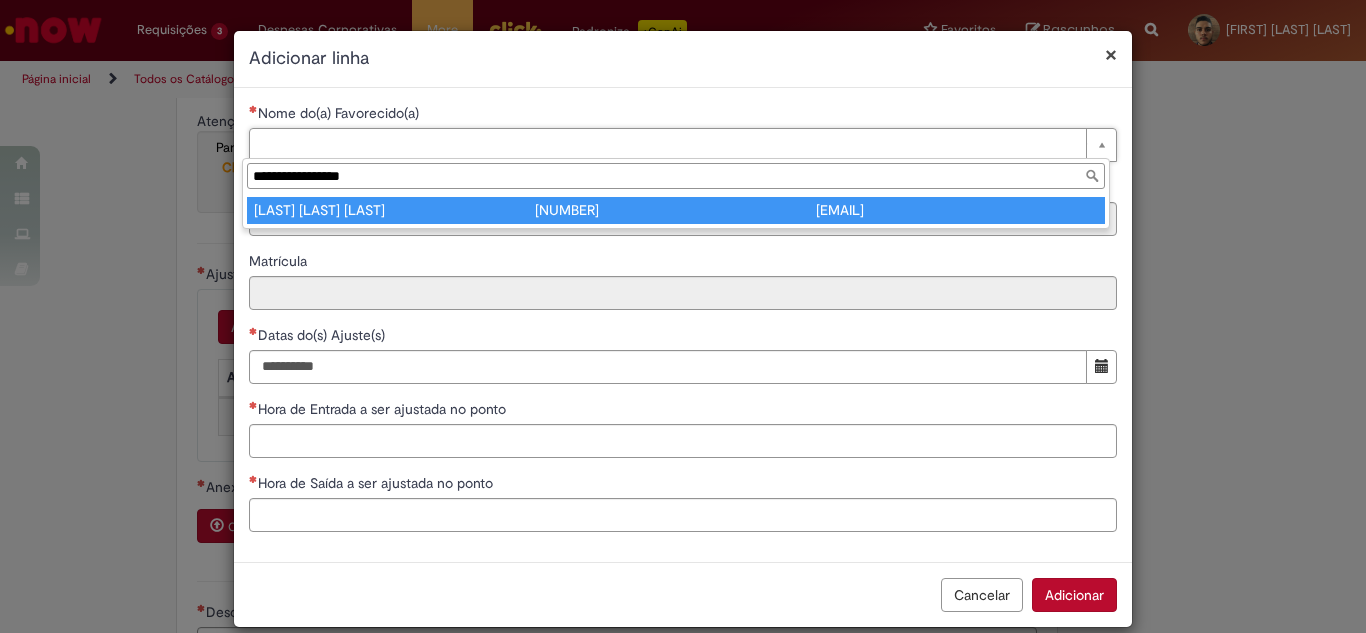 type on "**********" 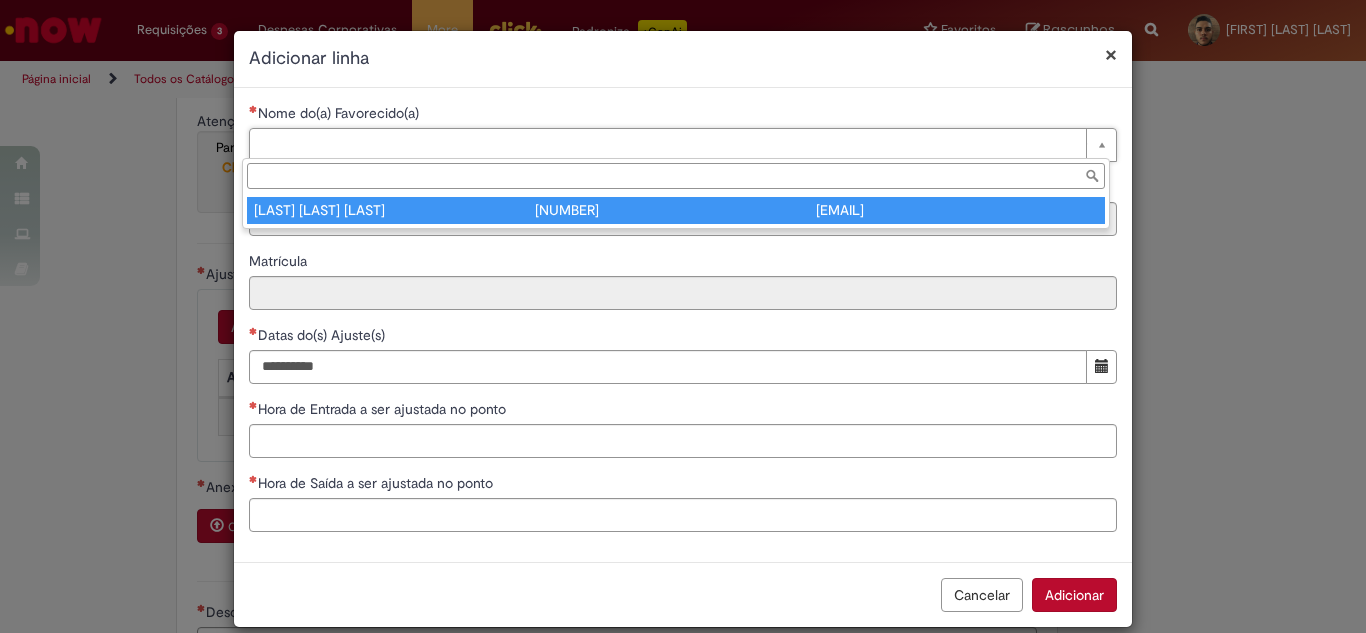 type on "********" 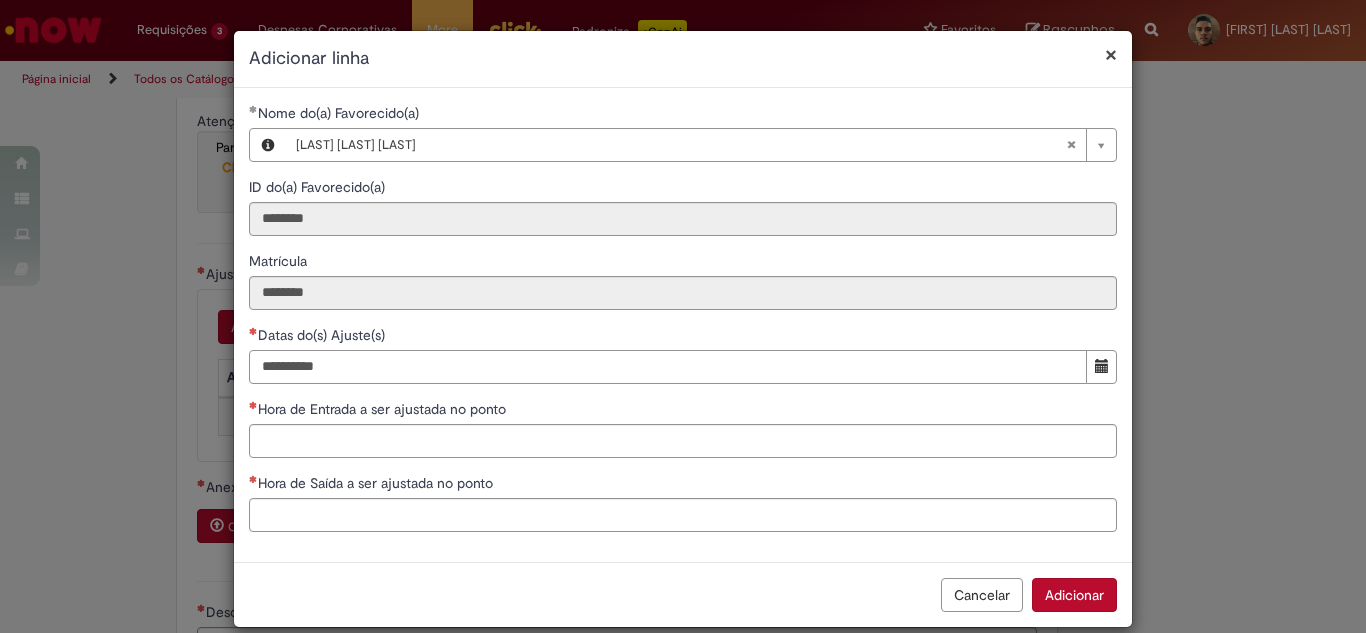 click on "Datas do(s) Ajuste(s)" at bounding box center (668, 367) 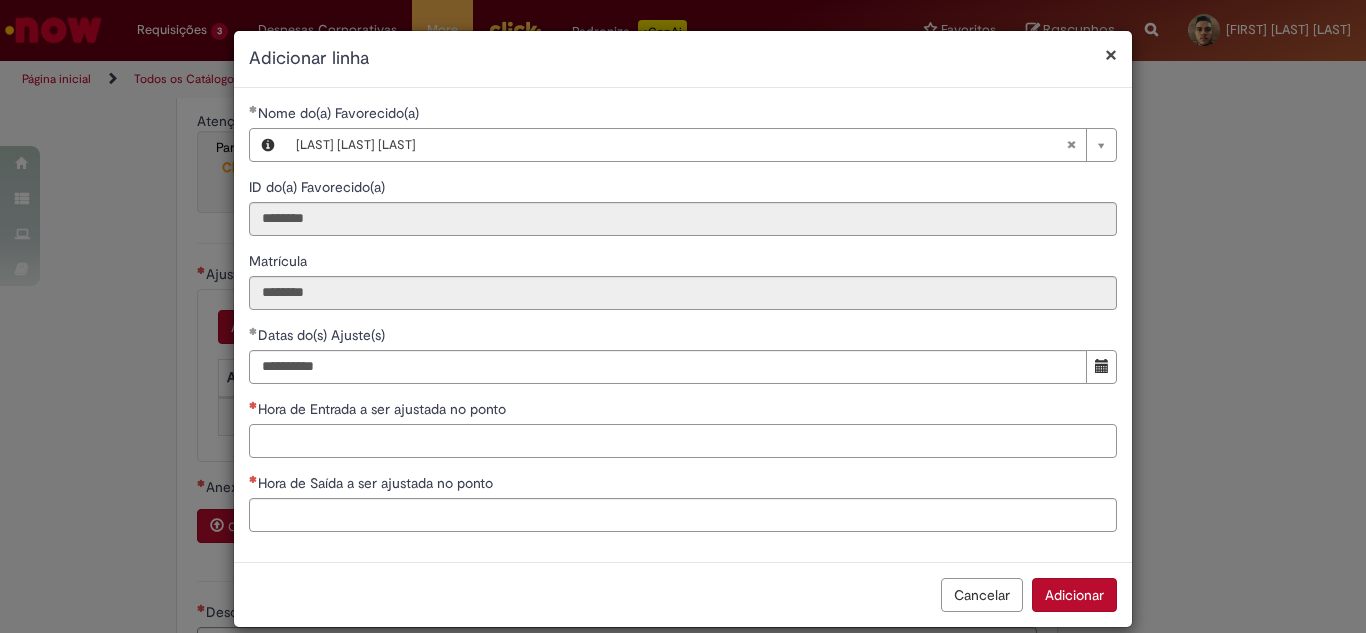 click on "Hora de Entrada a ser ajustada no ponto" at bounding box center (683, 441) 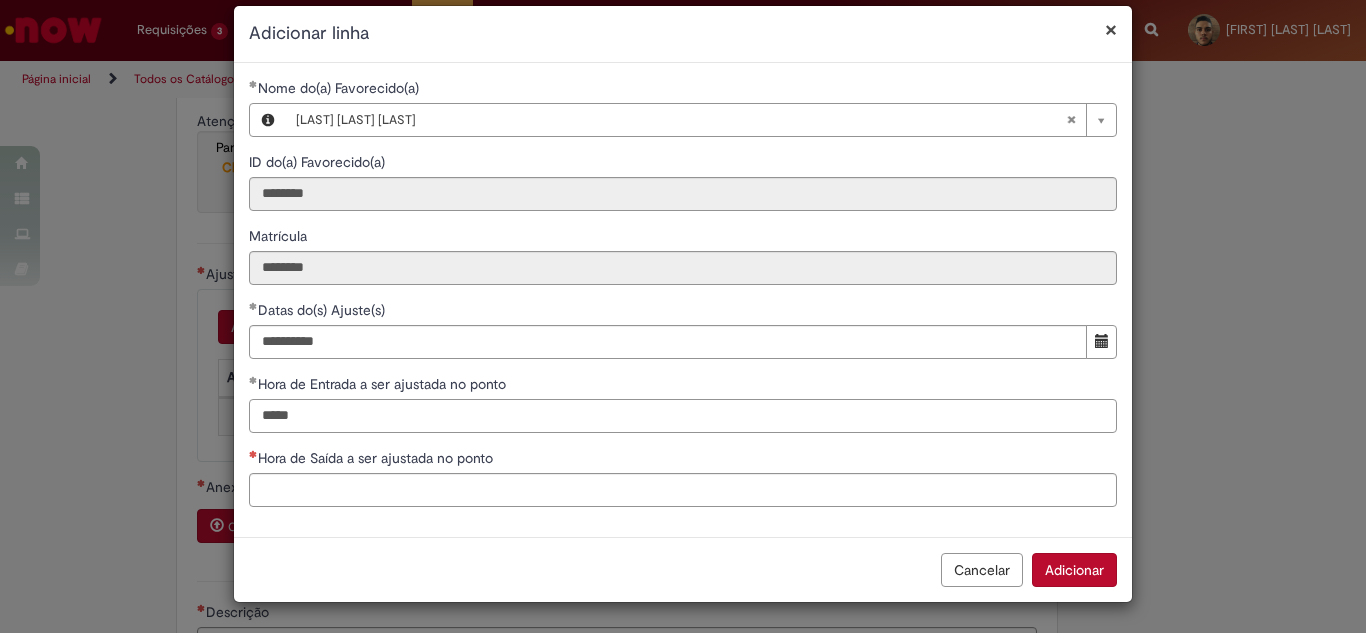 type on "*****" 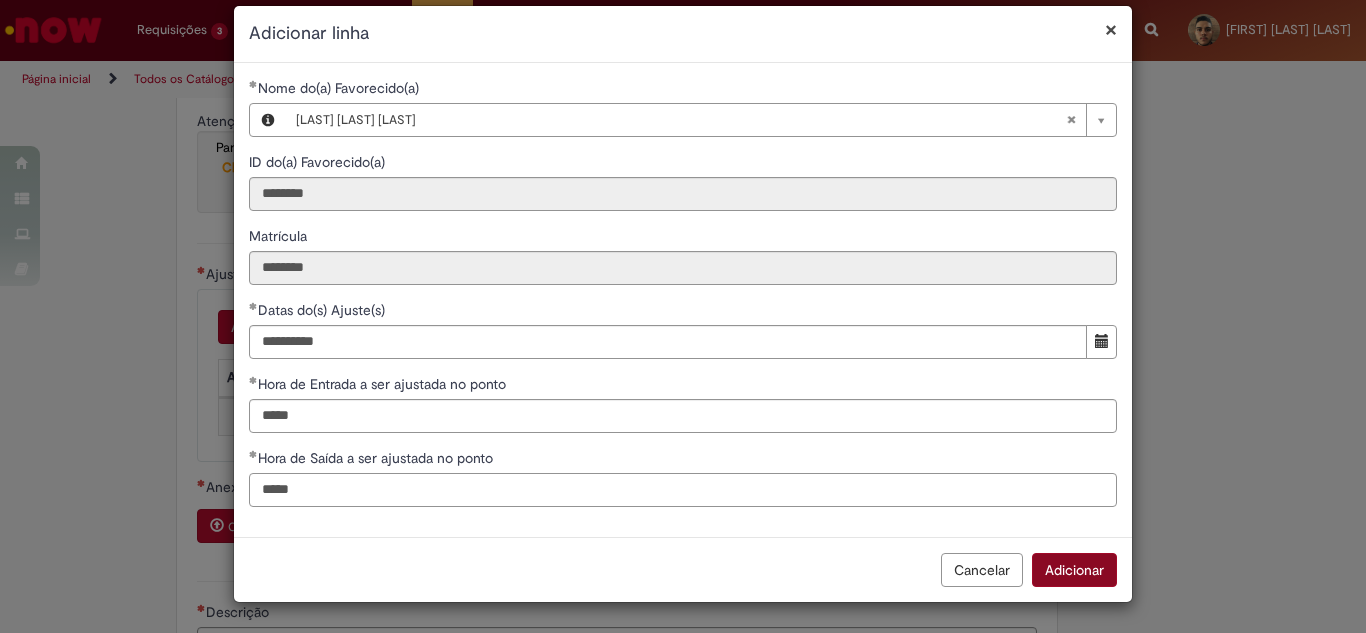 type on "*****" 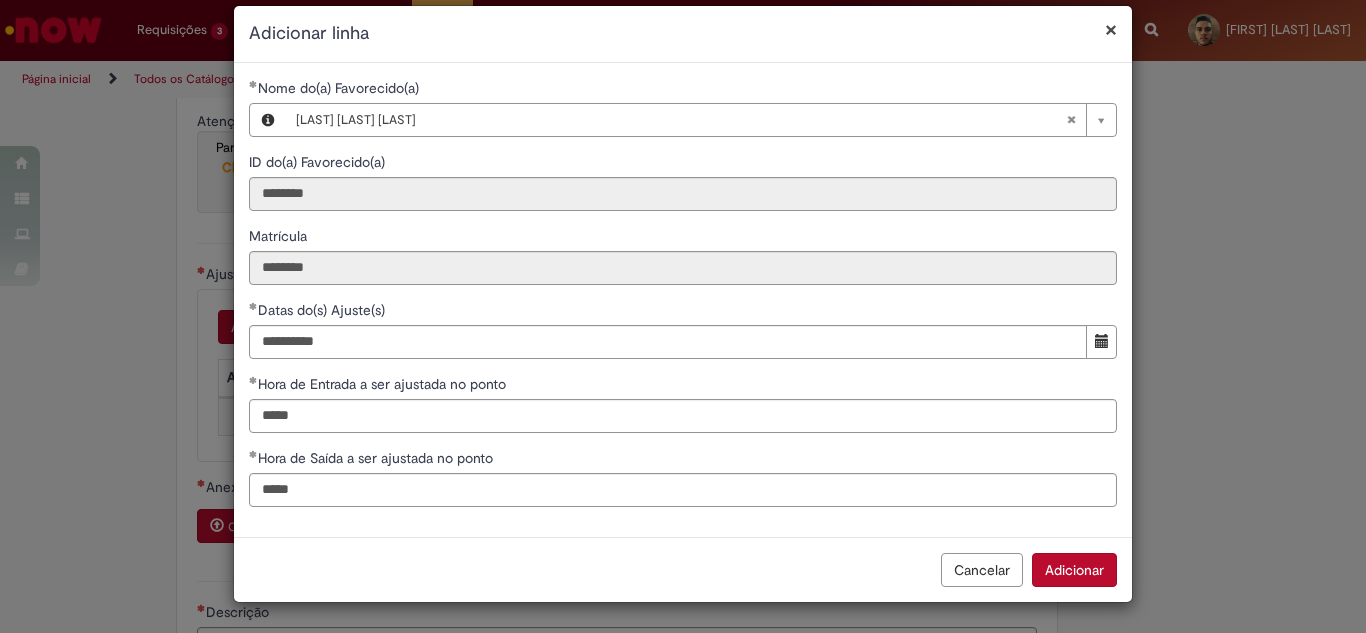click on "Adicionar" at bounding box center (1074, 570) 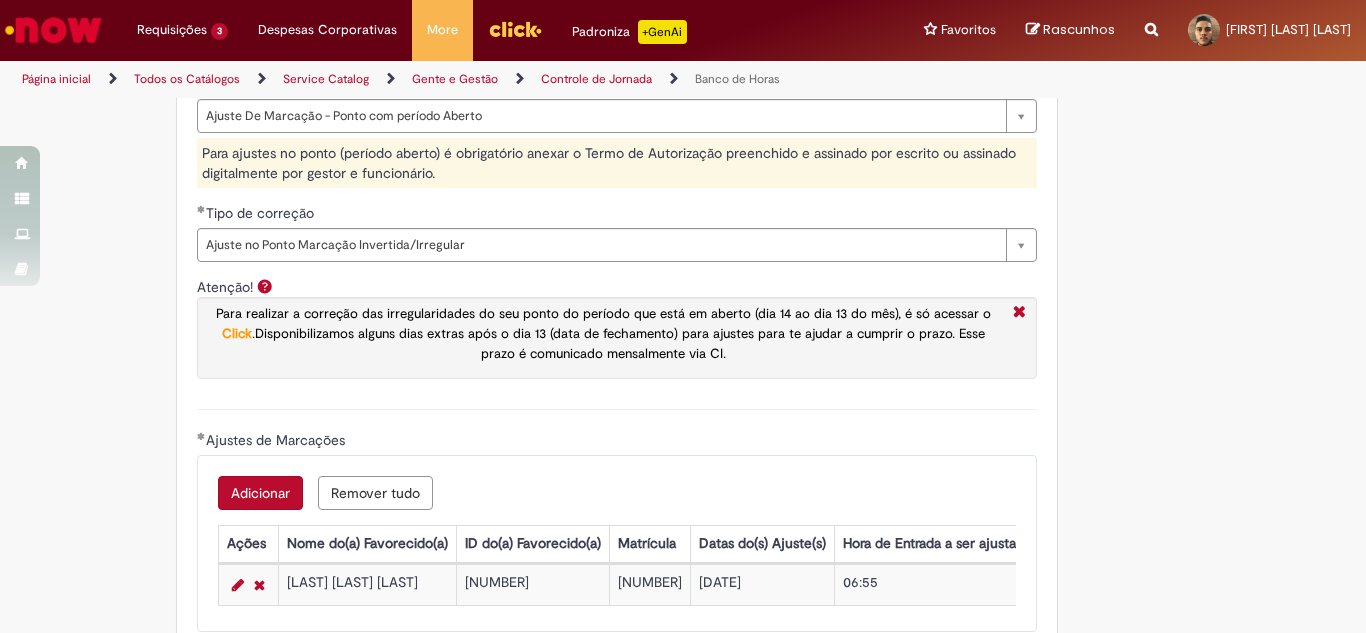 scroll, scrollTop: 1643, scrollLeft: 0, axis: vertical 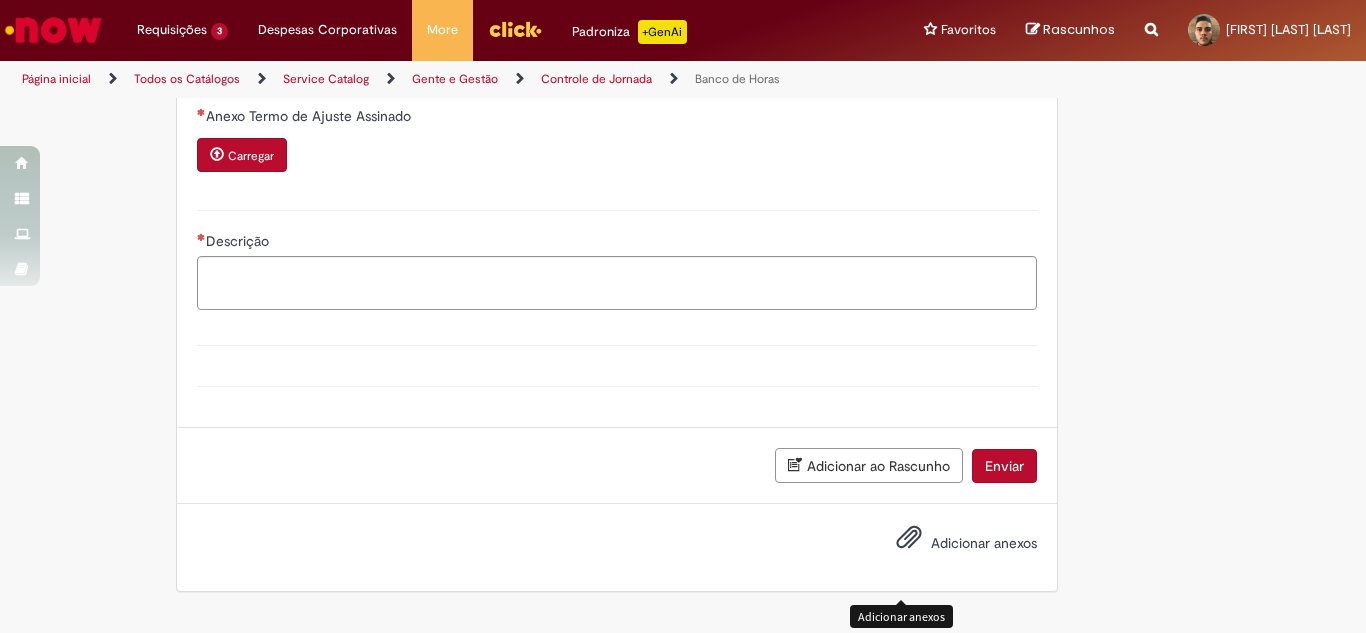 click at bounding box center (909, 538) 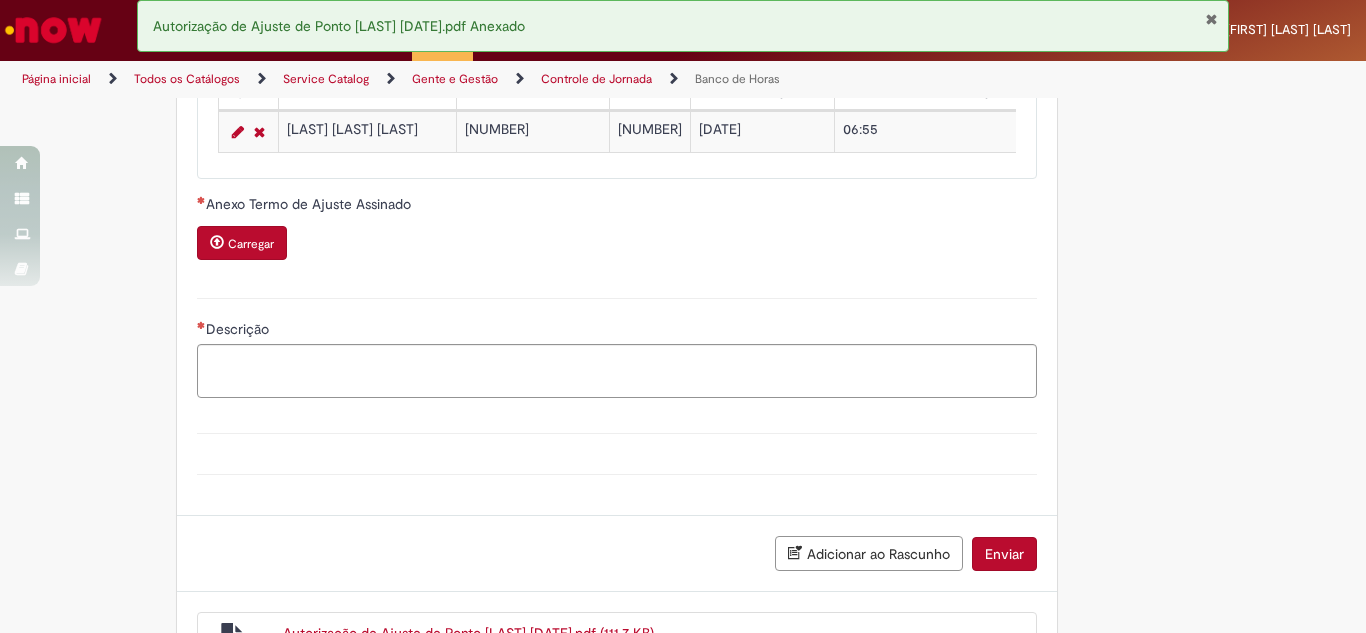 scroll, scrollTop: 1897, scrollLeft: 0, axis: vertical 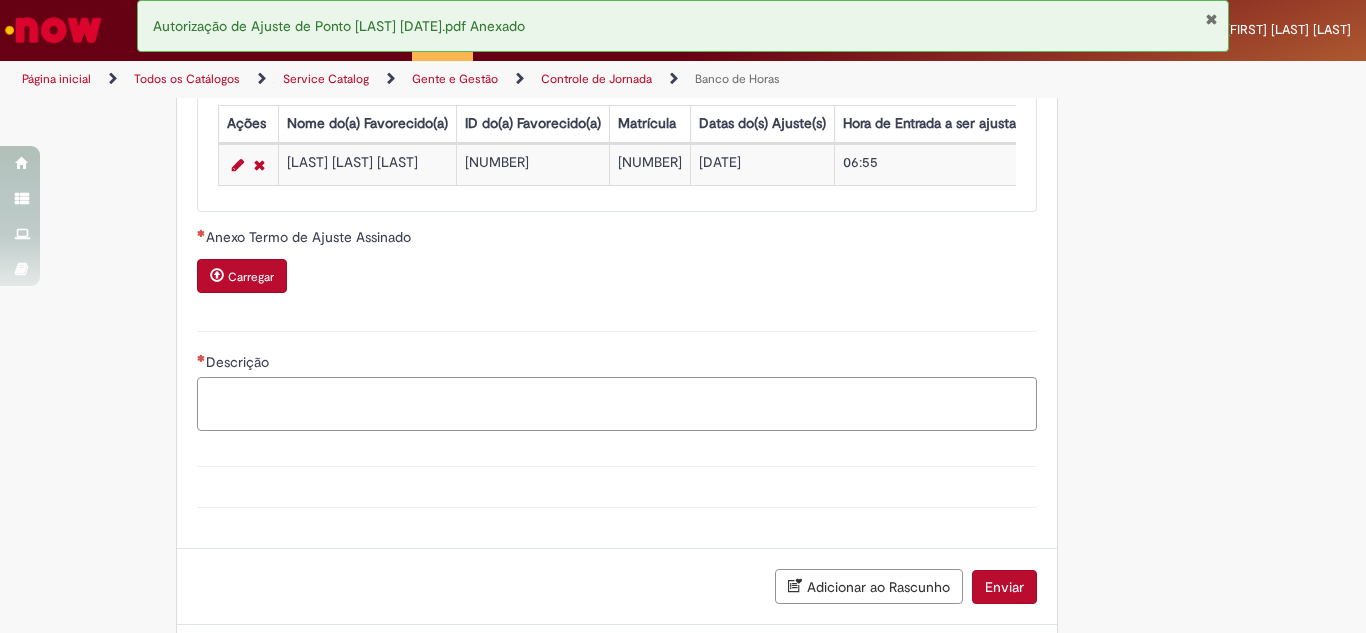 click on "Descrição" at bounding box center [617, 404] 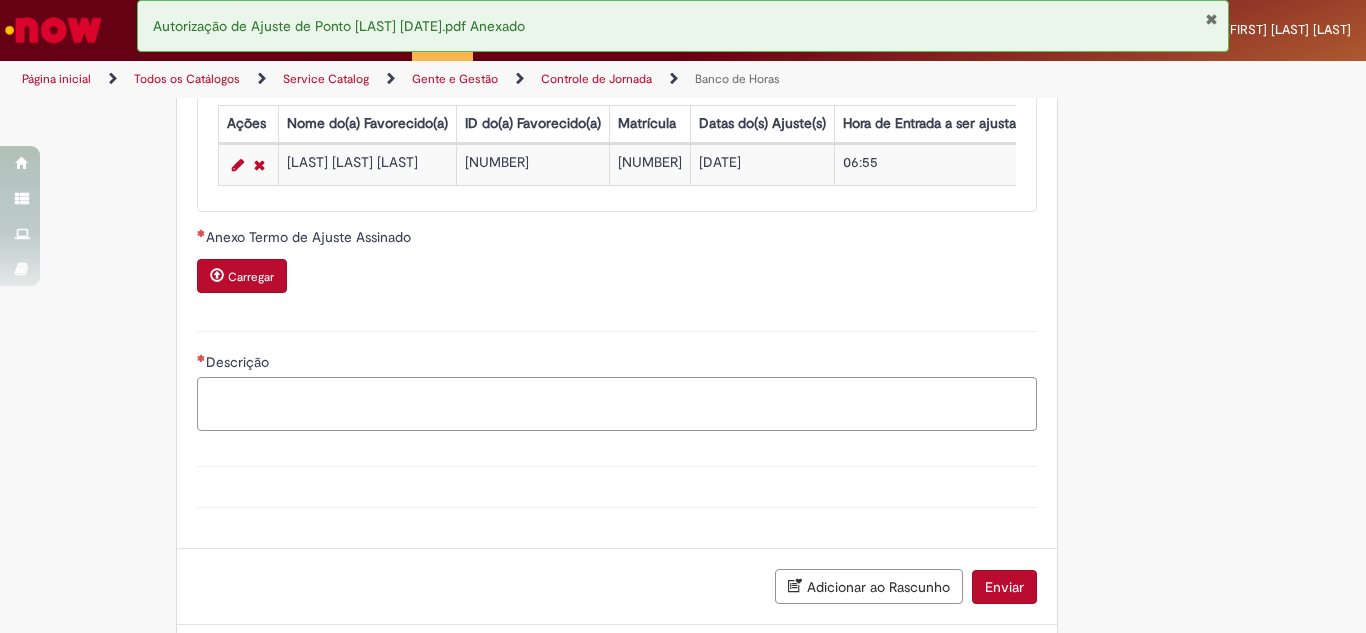 type on "*" 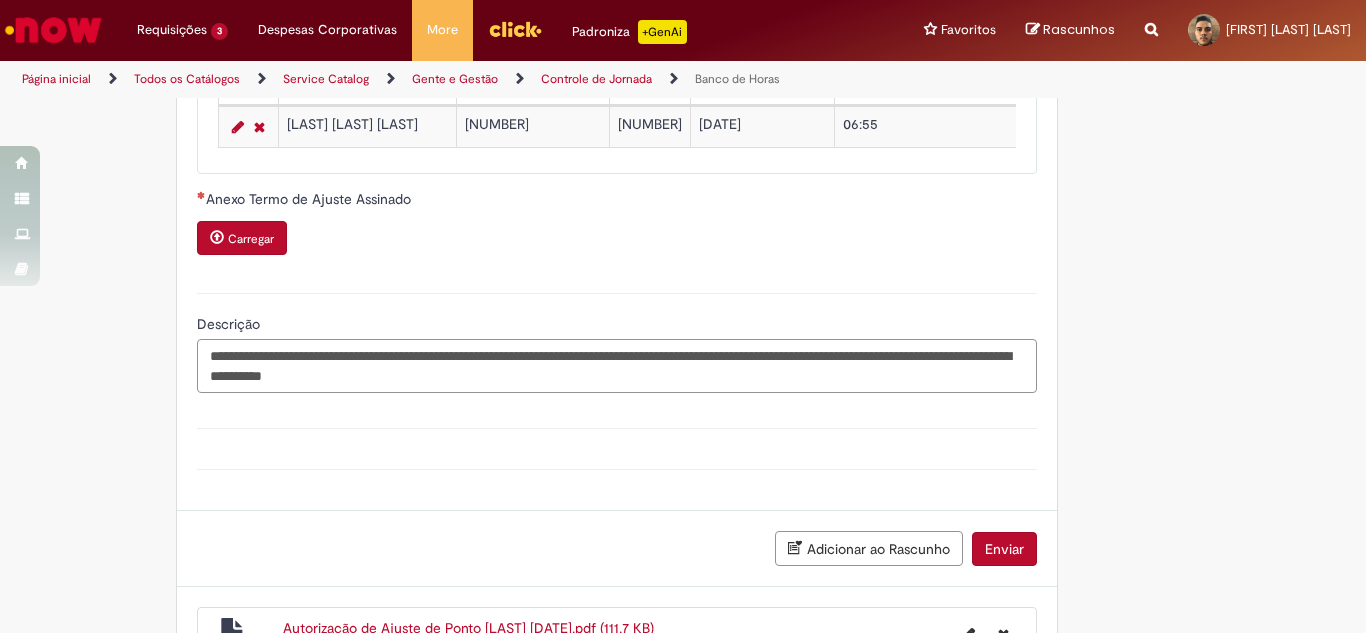 scroll, scrollTop: 2102, scrollLeft: 0, axis: vertical 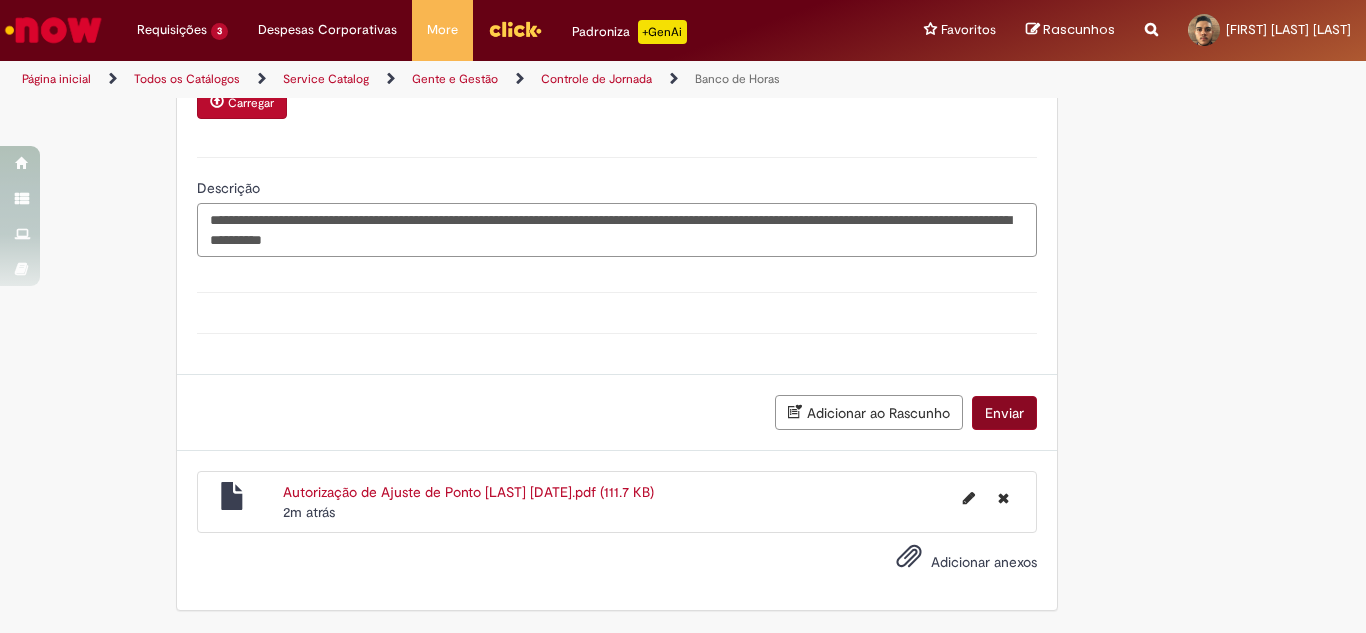 type on "**********" 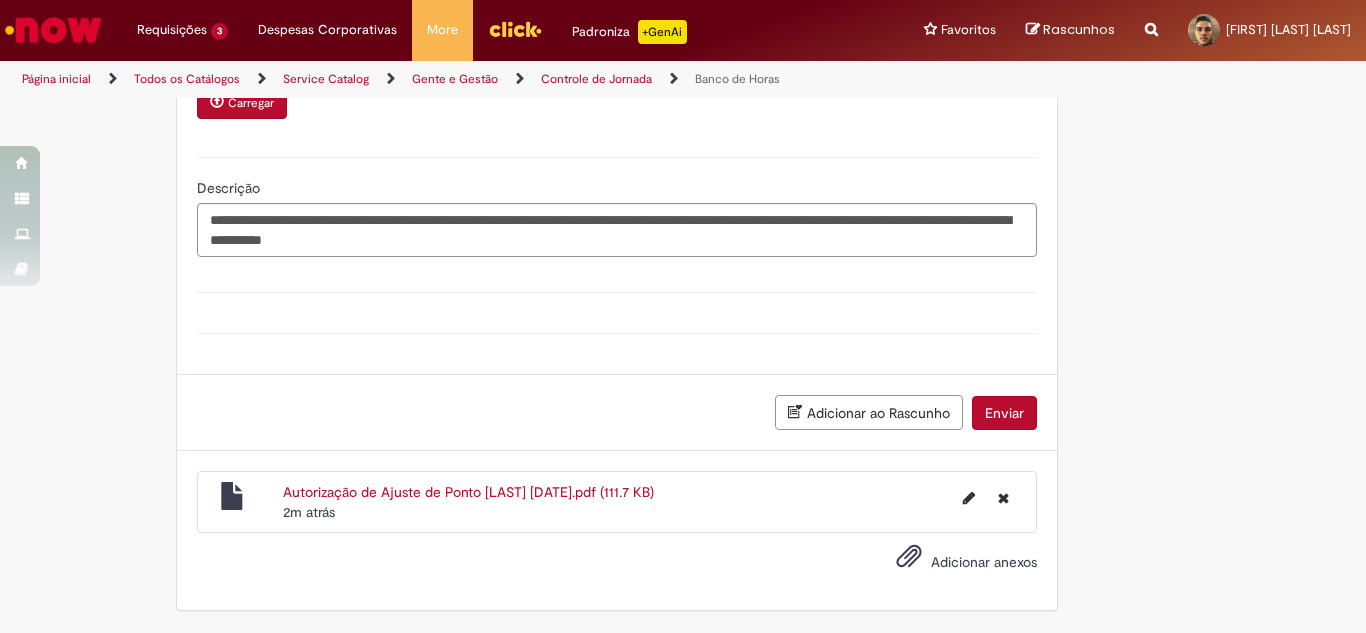 click on "Enviar" at bounding box center (1004, 413) 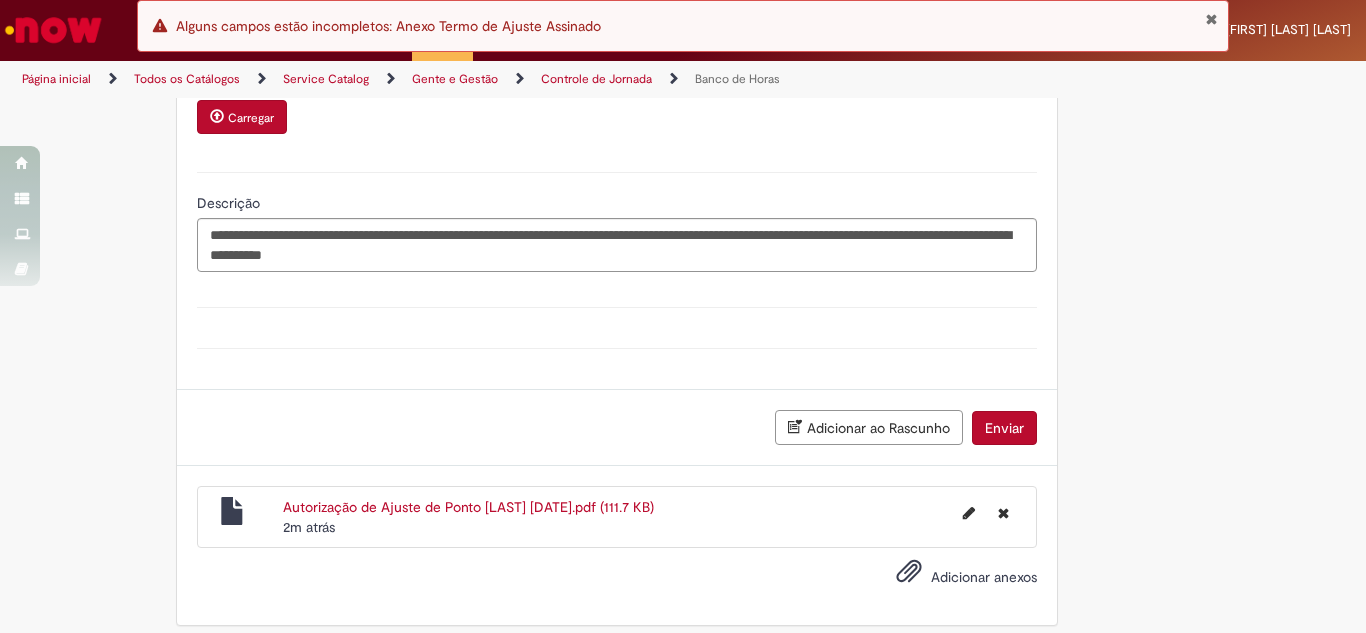scroll, scrollTop: 2102, scrollLeft: 0, axis: vertical 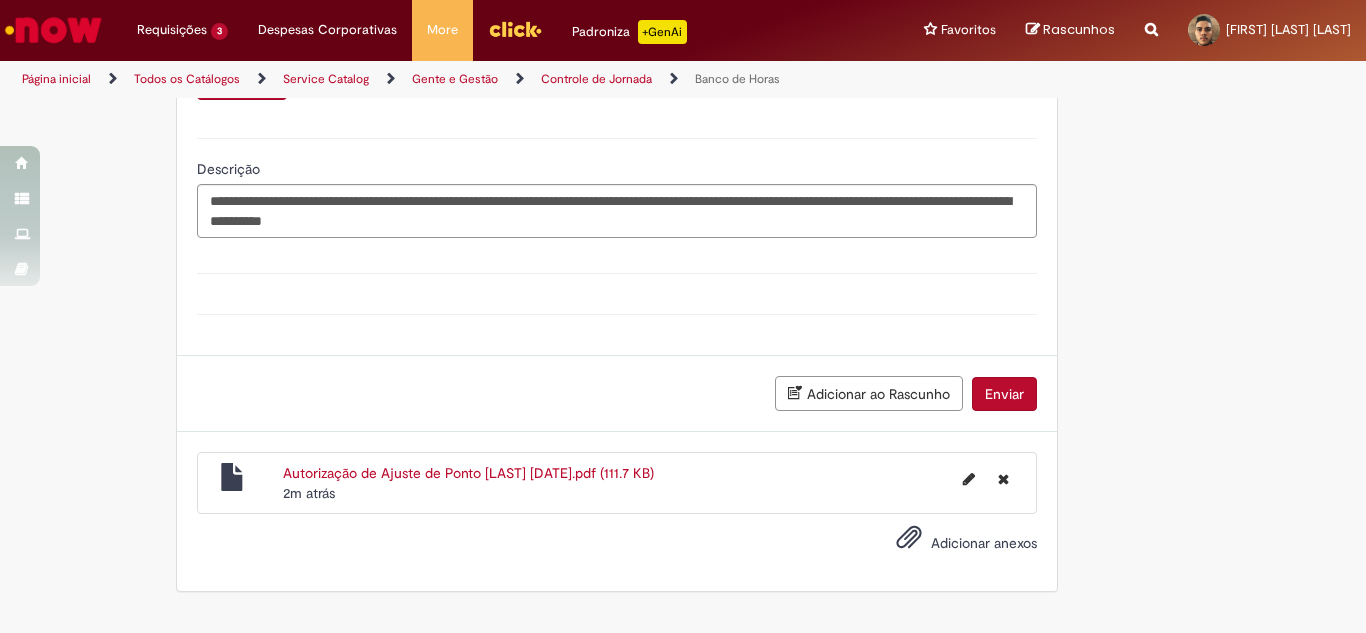 click on "Enviar" at bounding box center [1004, 394] 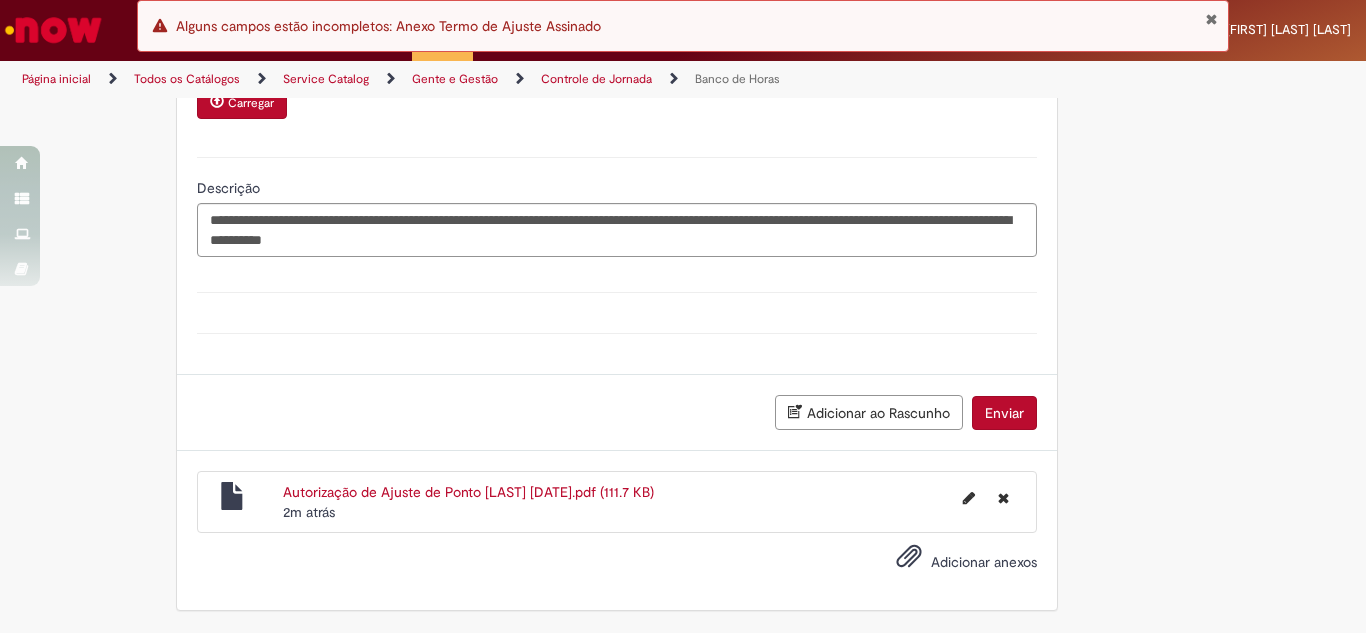 scroll, scrollTop: 1869, scrollLeft: 0, axis: vertical 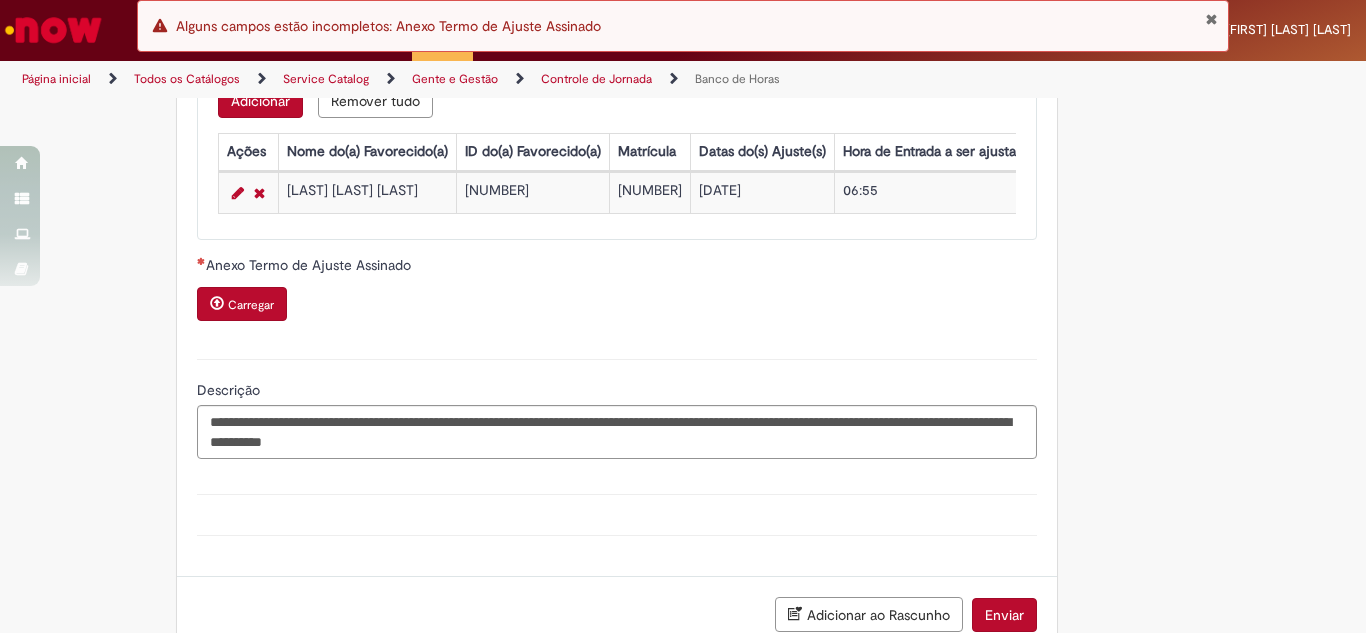 click on "Carregar" at bounding box center [251, 305] 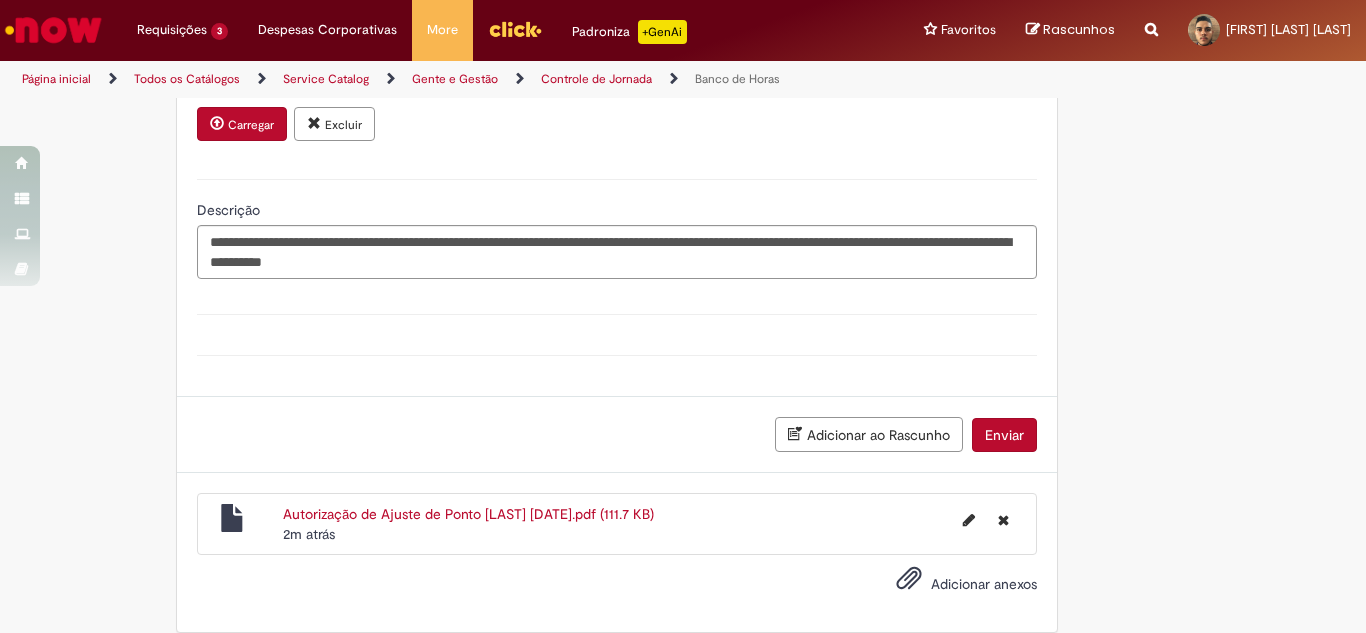 scroll, scrollTop: 2122, scrollLeft: 0, axis: vertical 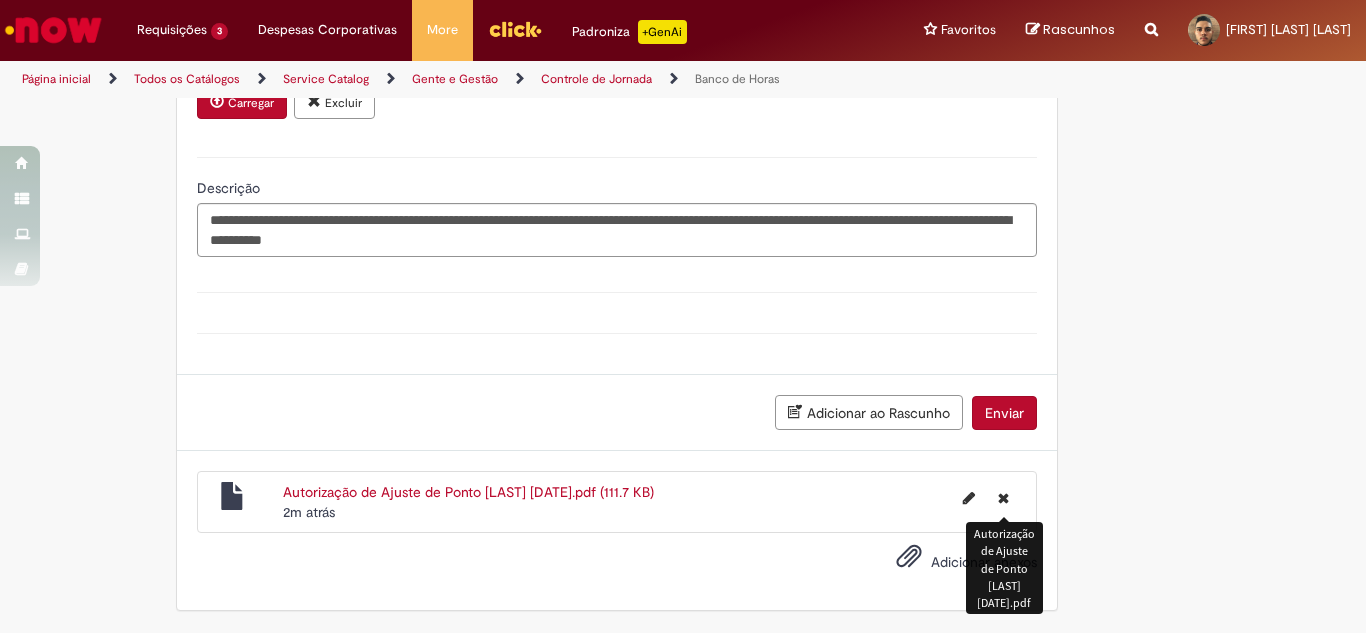 click at bounding box center [1003, 498] 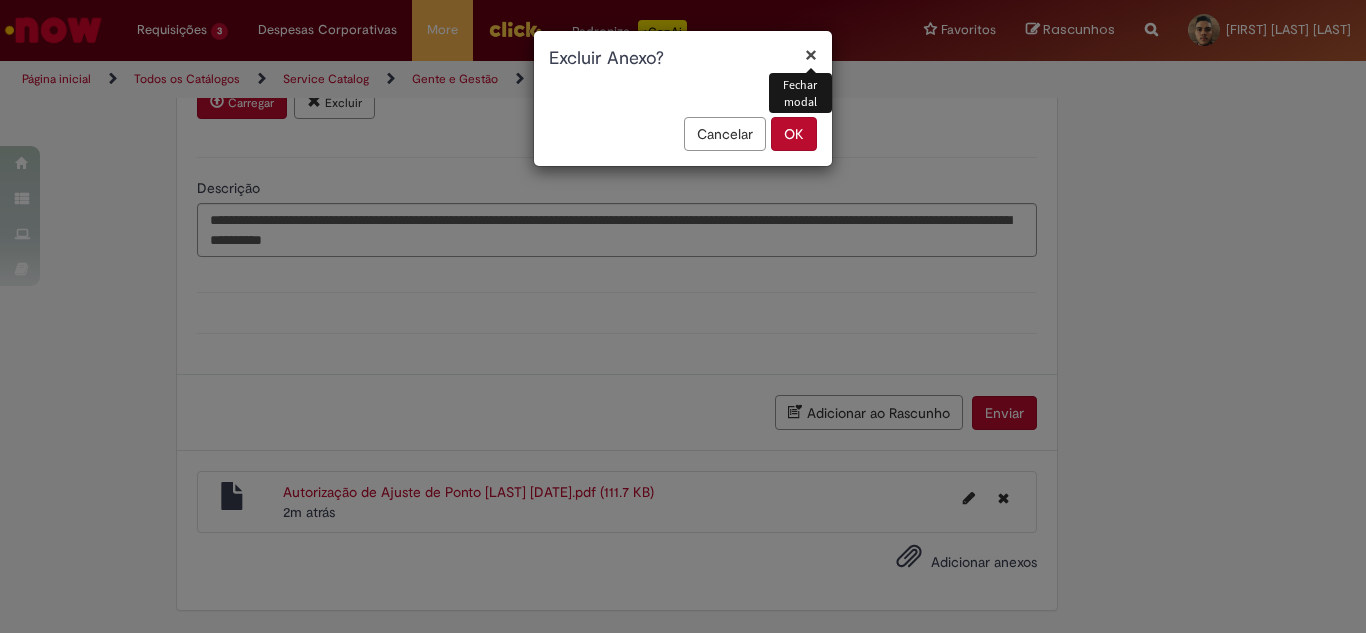 click on "OK" at bounding box center [794, 134] 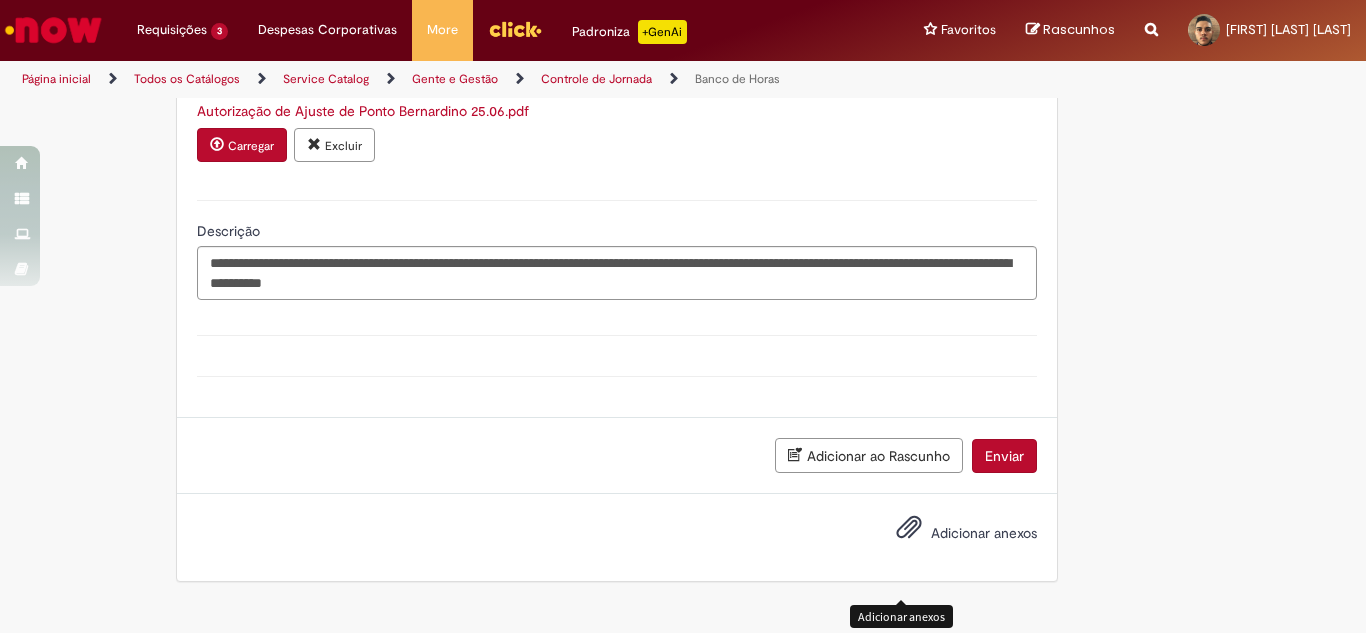 scroll, scrollTop: 2050, scrollLeft: 0, axis: vertical 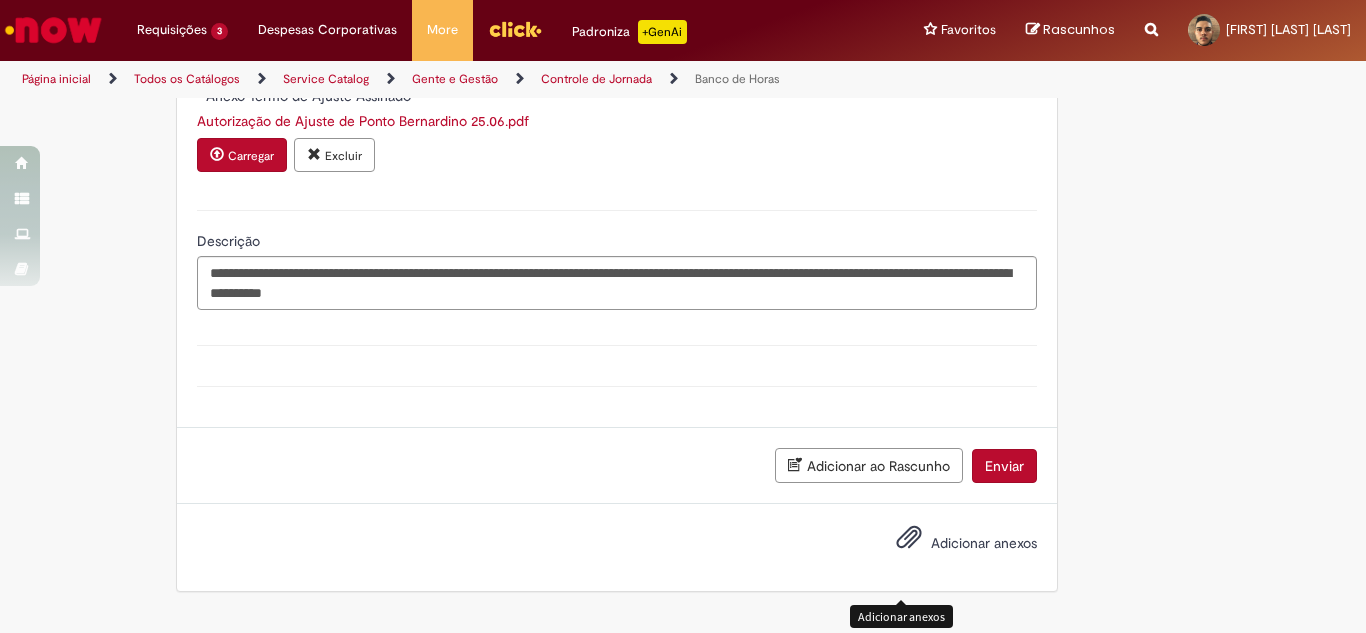 click at bounding box center [909, 538] 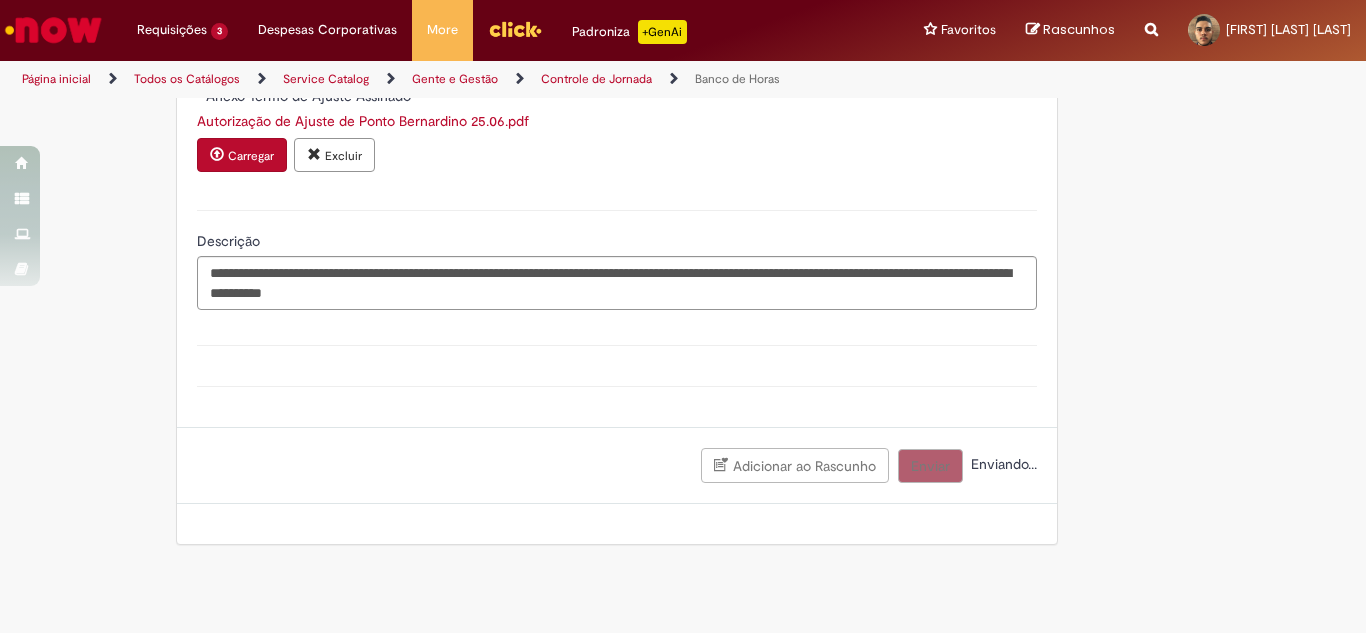 scroll, scrollTop: 2004, scrollLeft: 0, axis: vertical 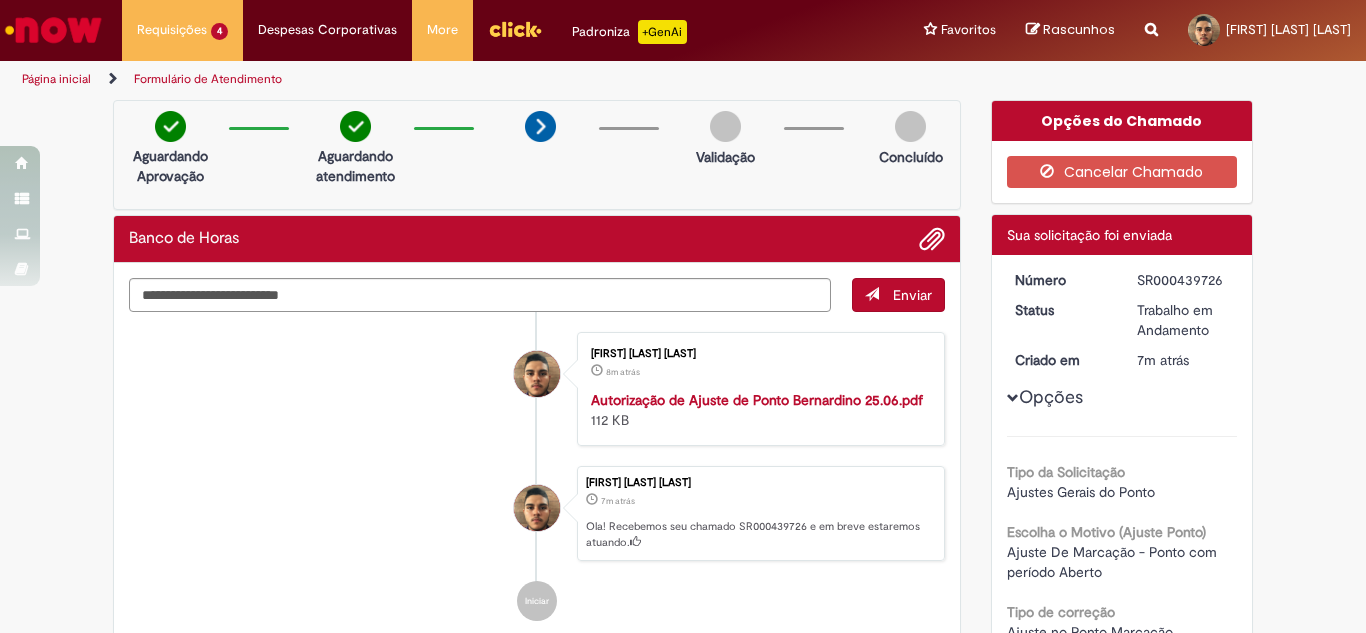 click at bounding box center (53, 30) 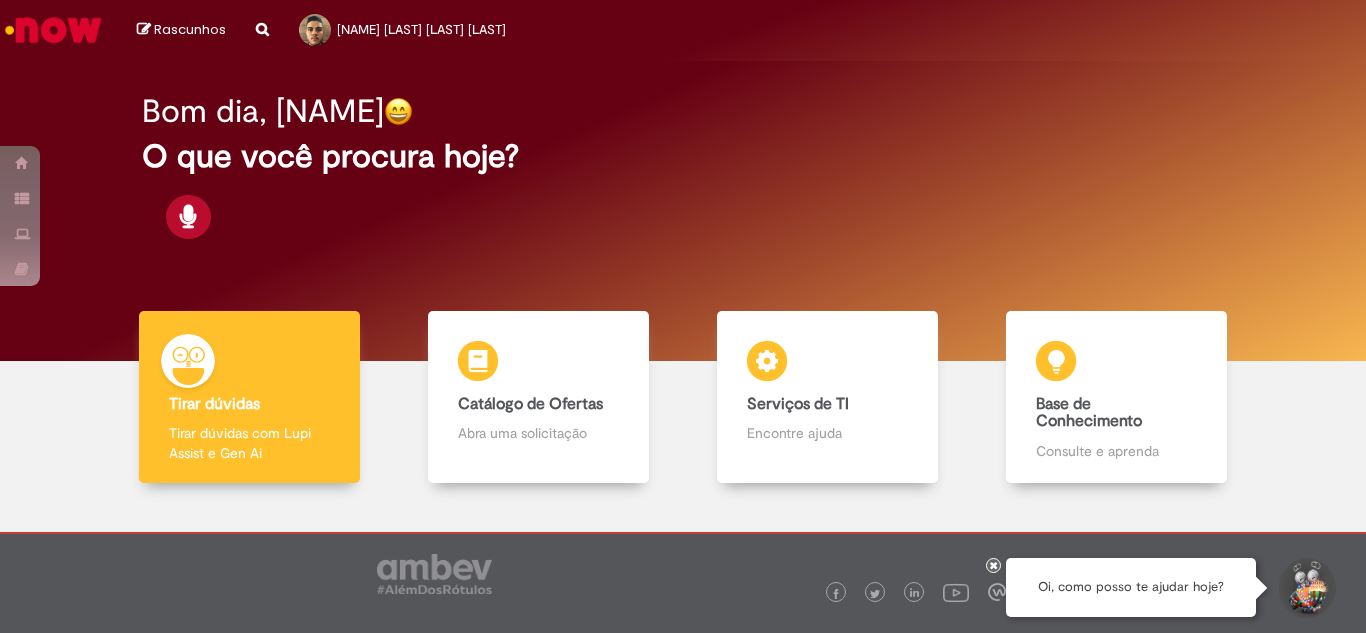 scroll, scrollTop: 0, scrollLeft: 0, axis: both 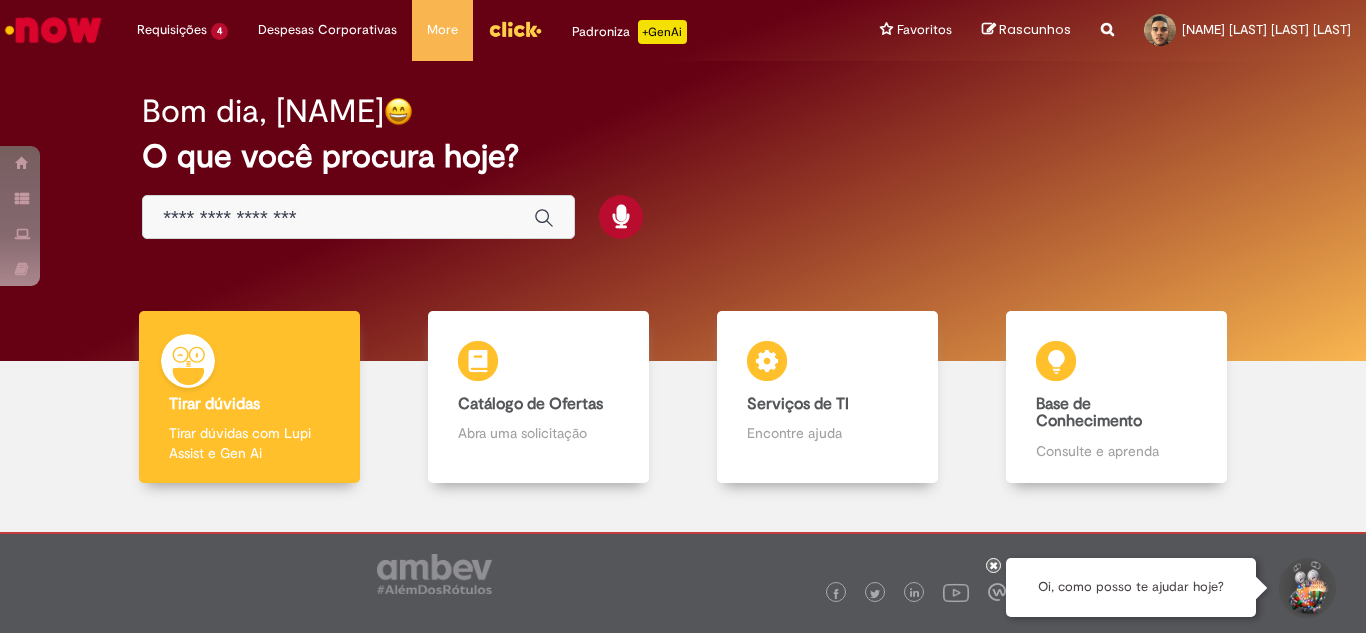 drag, startPoint x: 301, startPoint y: 211, endPoint x: 256, endPoint y: 224, distance: 46.840153 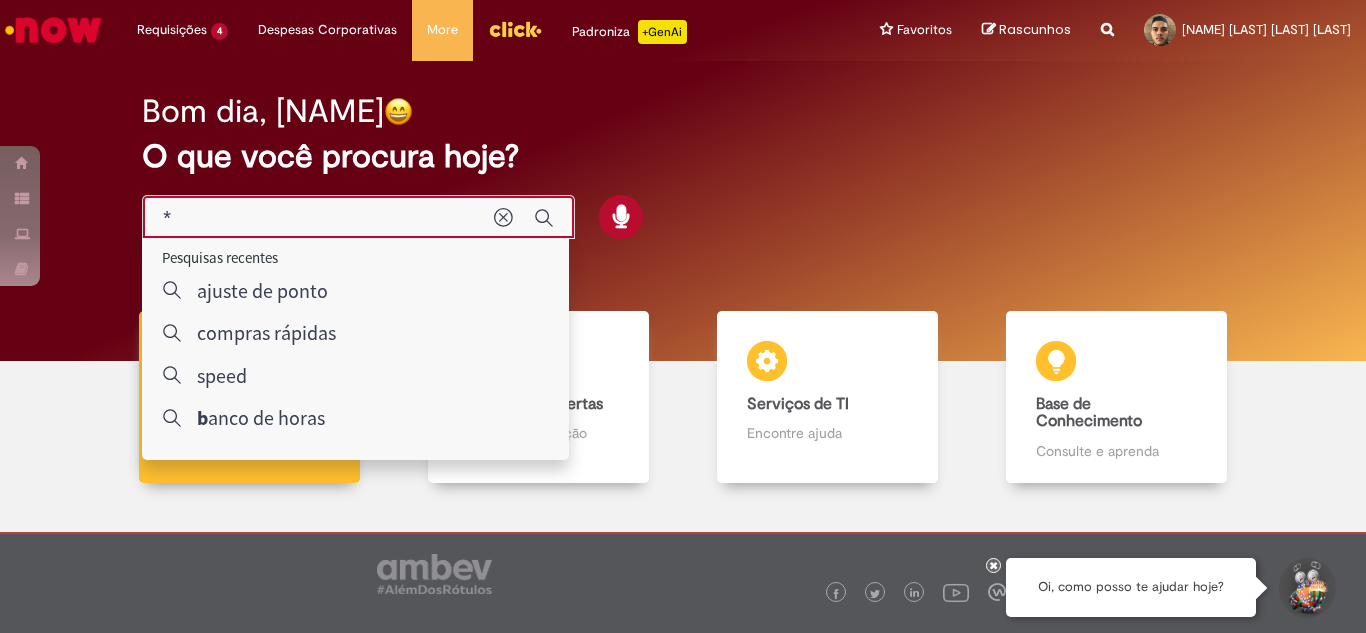 type on "**" 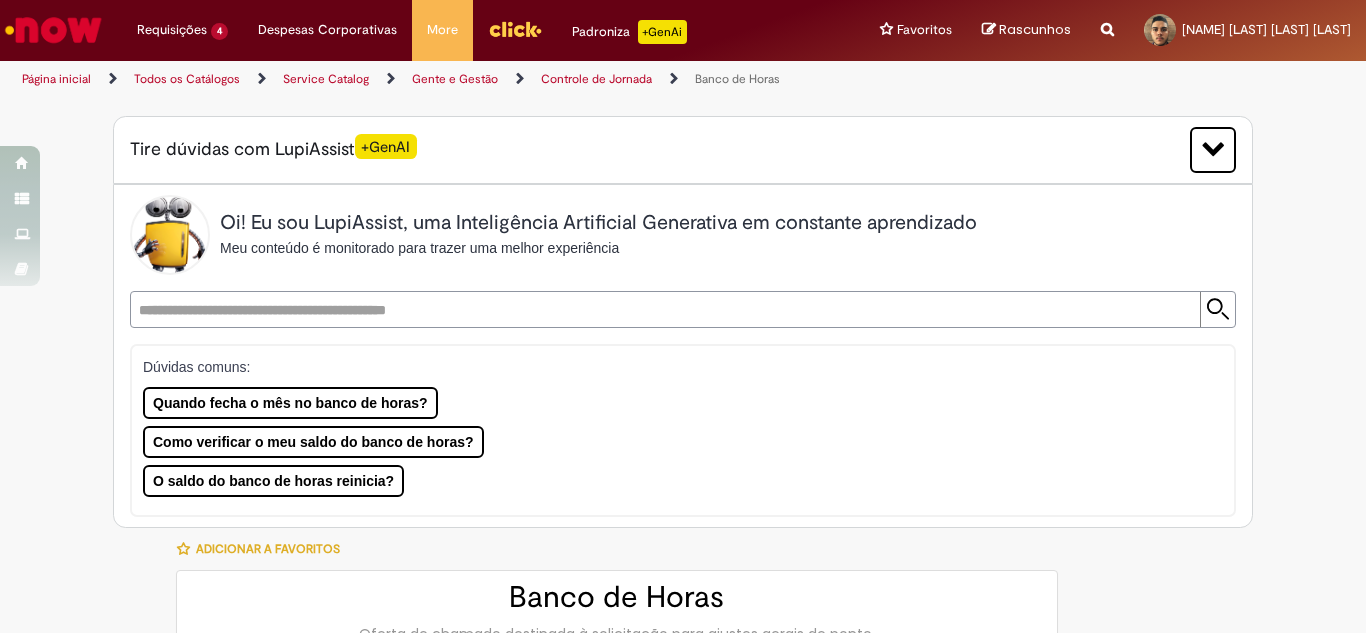 type on "********" 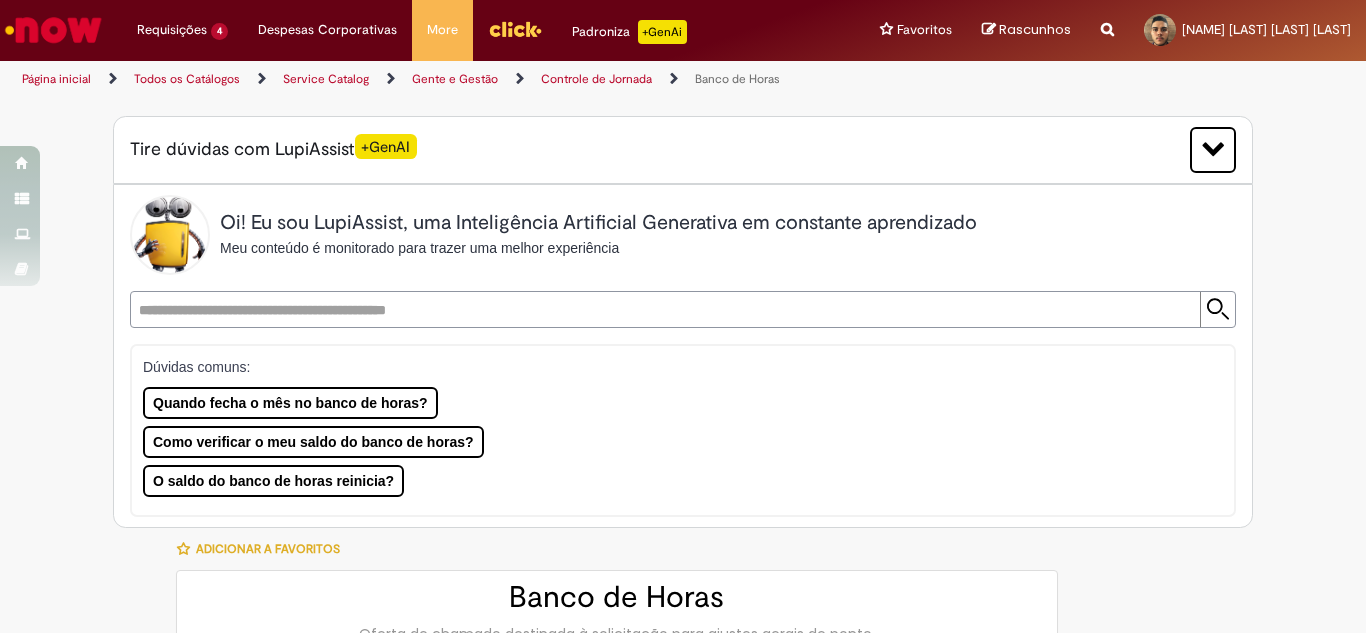 type on "**********" 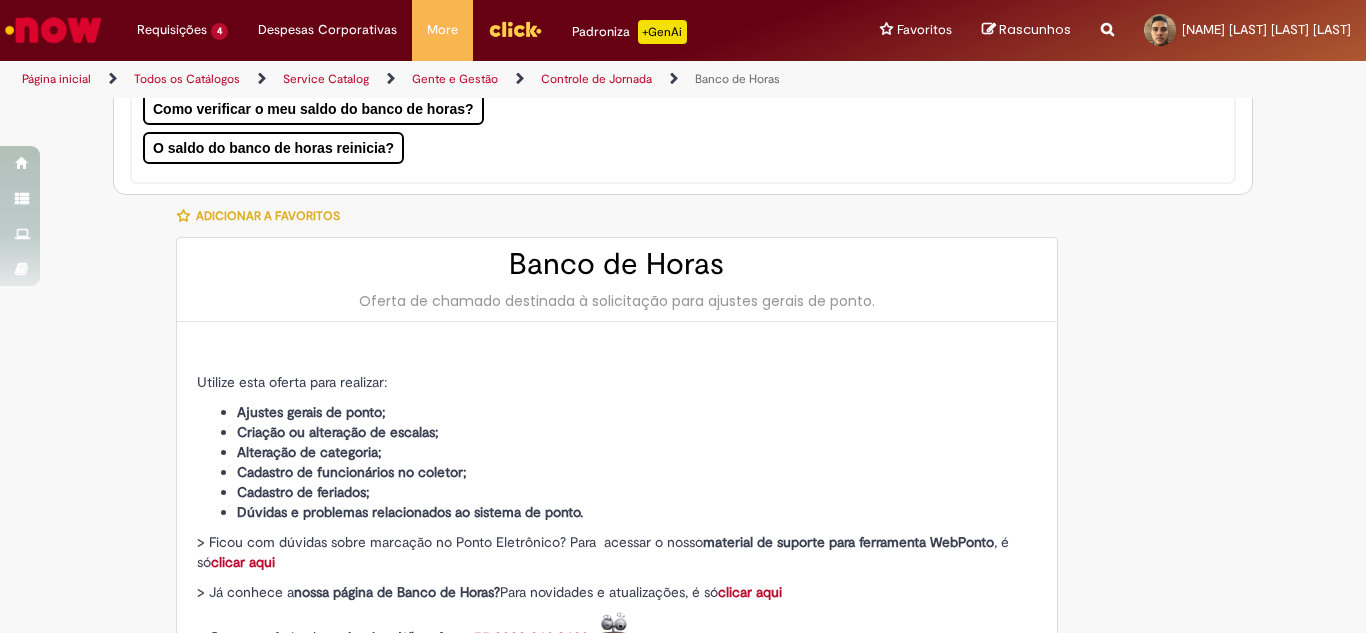 type on "**********" 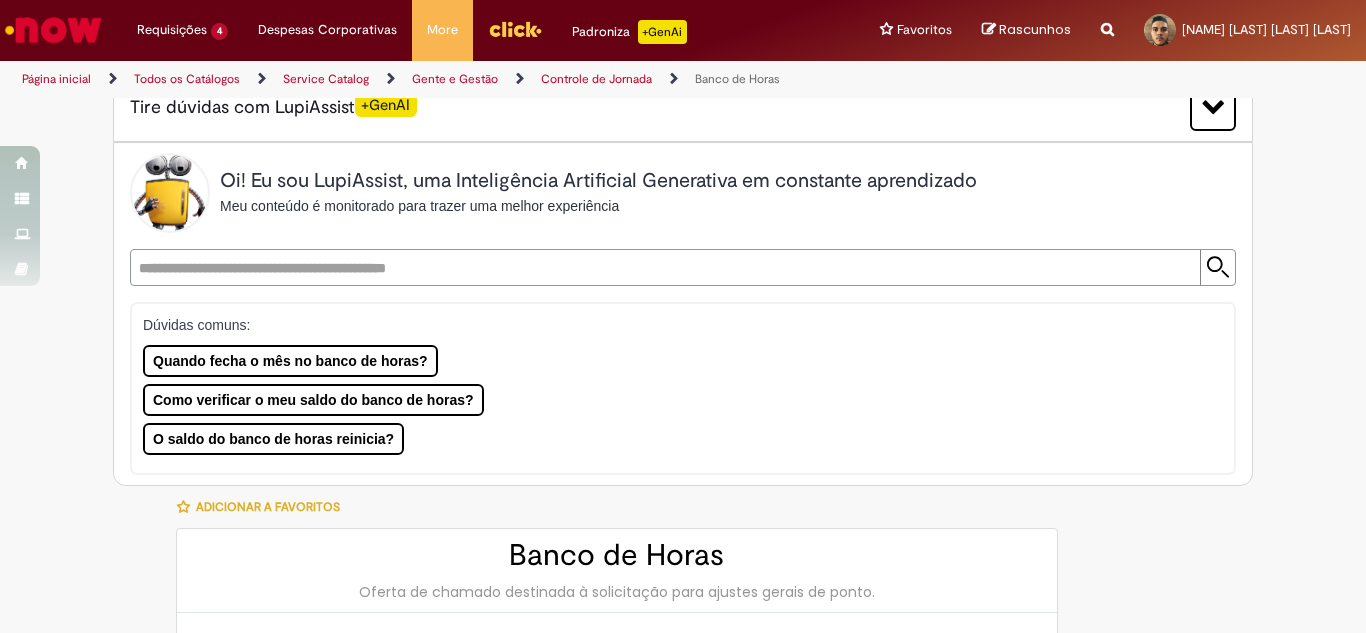 scroll, scrollTop: 0, scrollLeft: 0, axis: both 